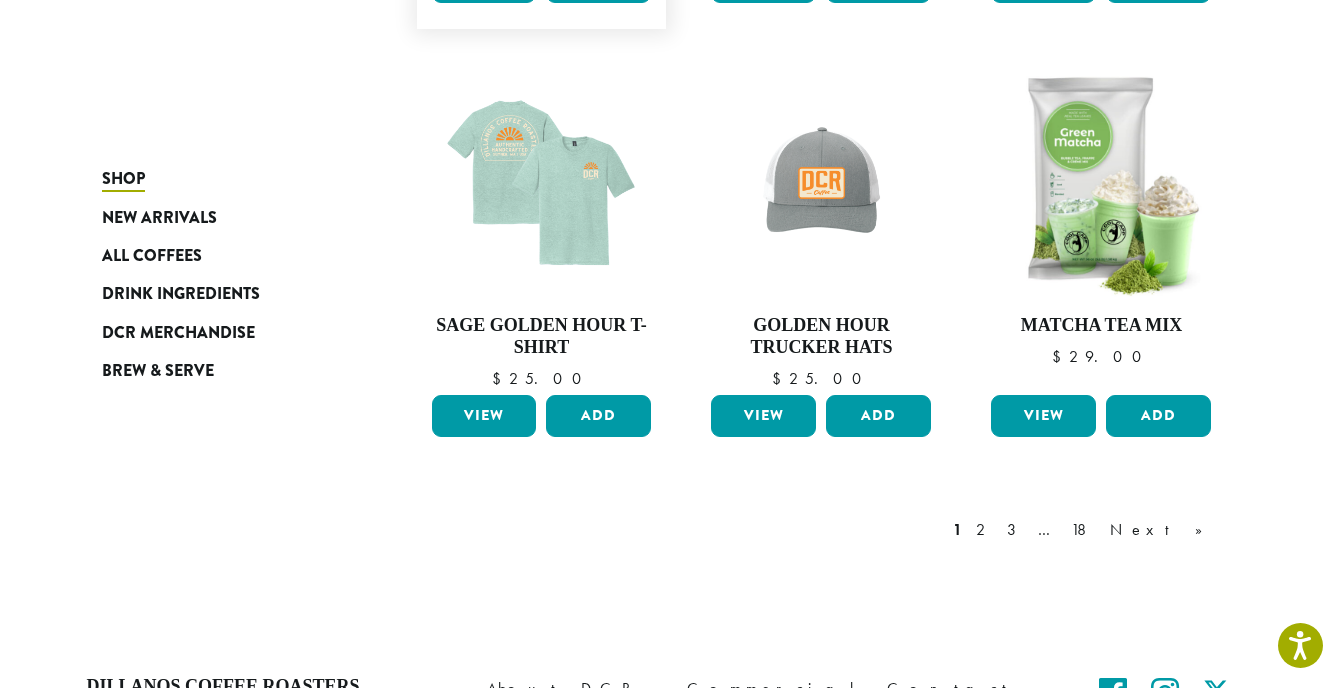 scroll, scrollTop: 1600, scrollLeft: 0, axis: vertical 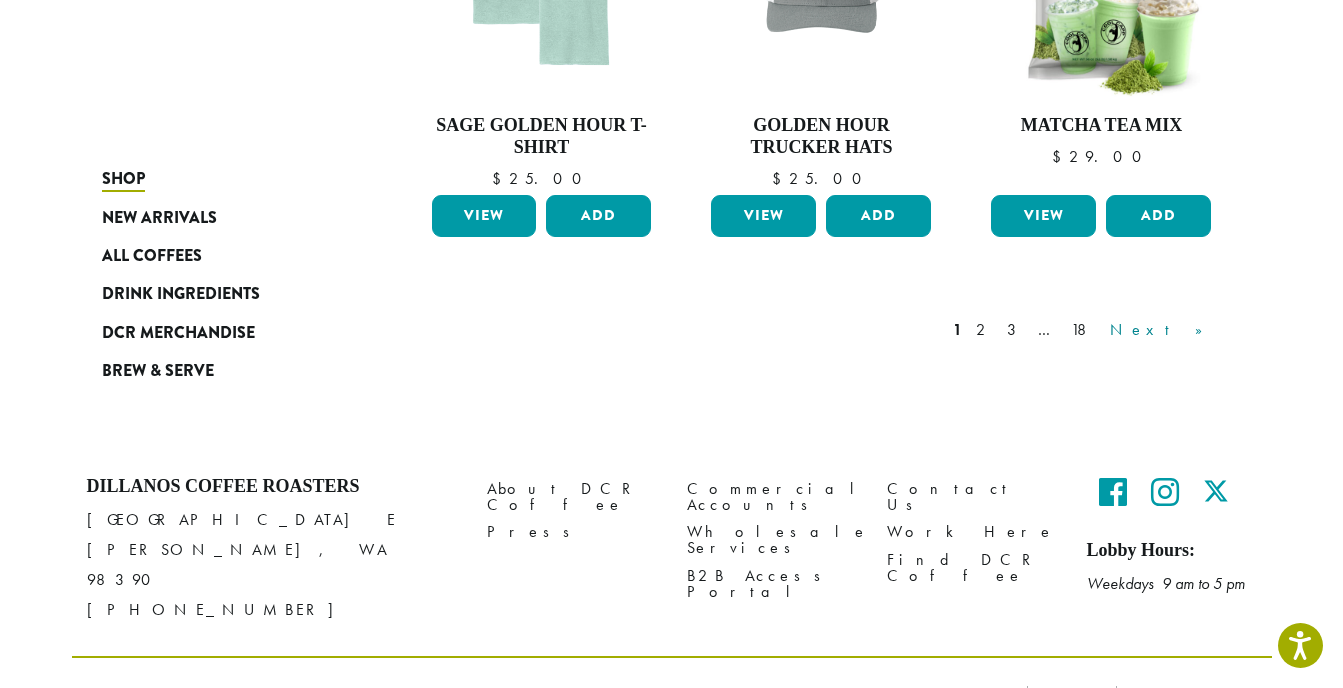 click on "Next »" at bounding box center [1163, 330] 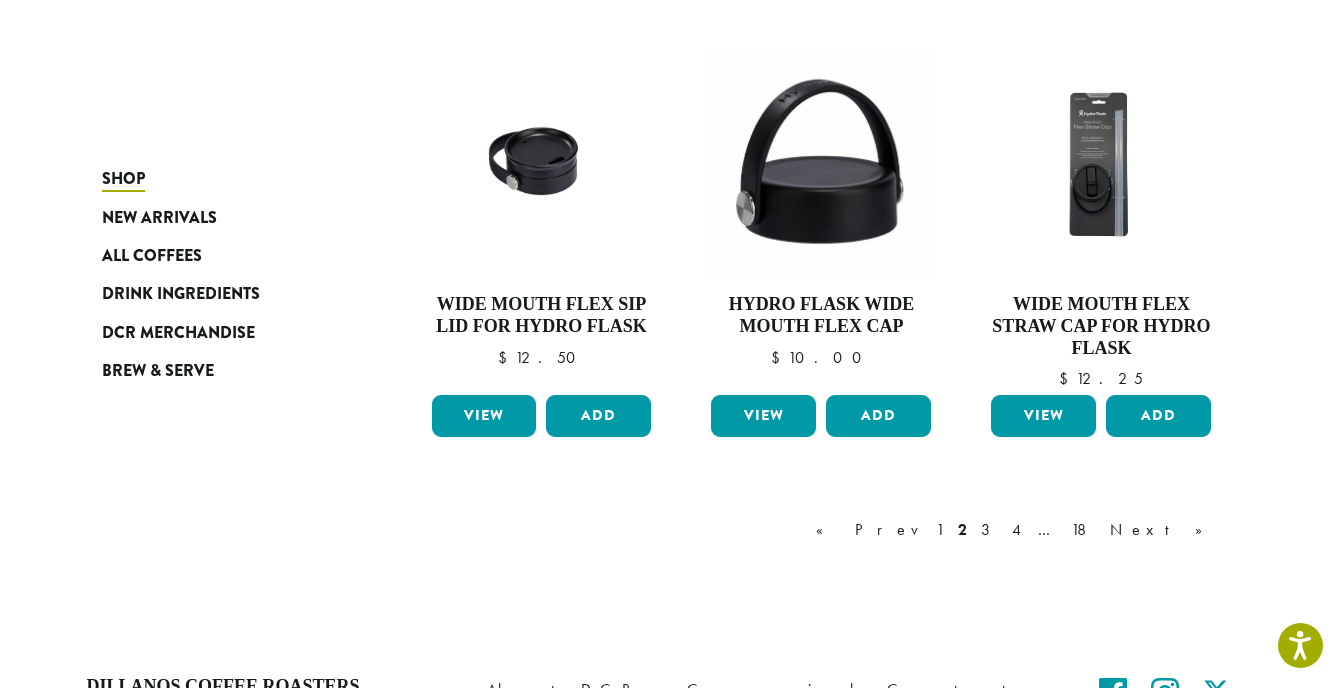 scroll, scrollTop: 1623, scrollLeft: 0, axis: vertical 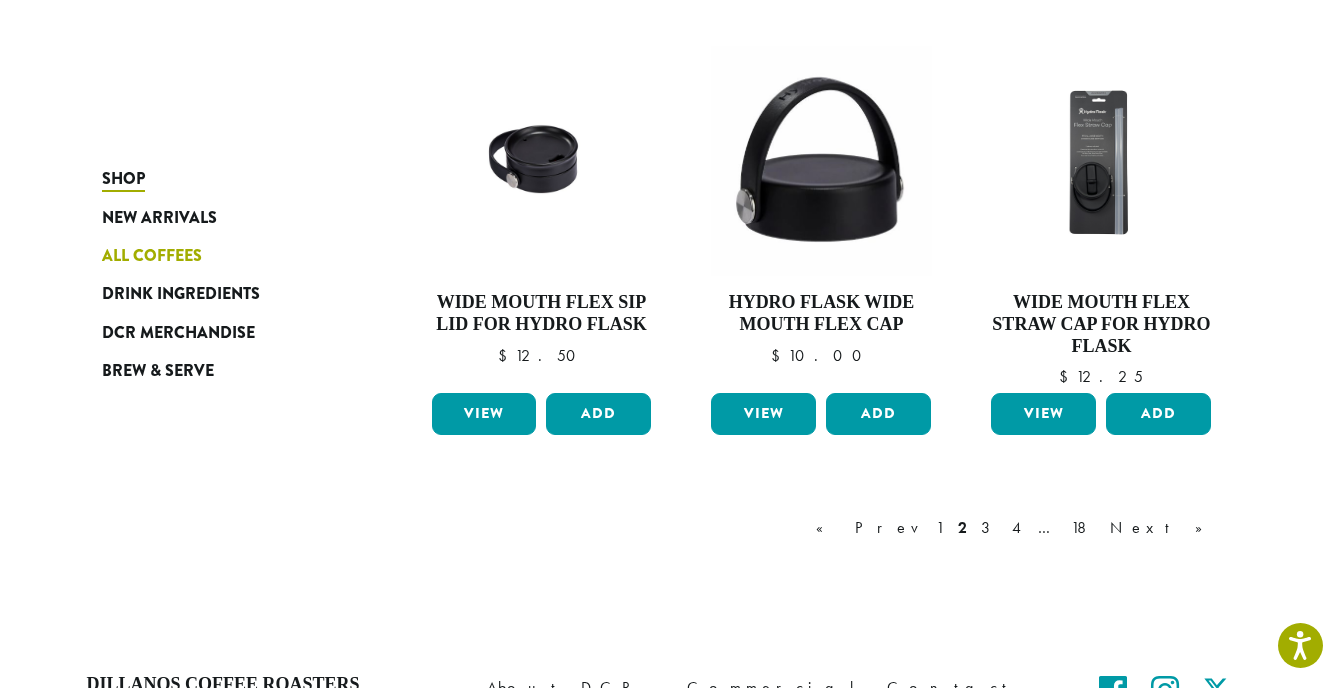 click on "All Coffees" at bounding box center [152, 256] 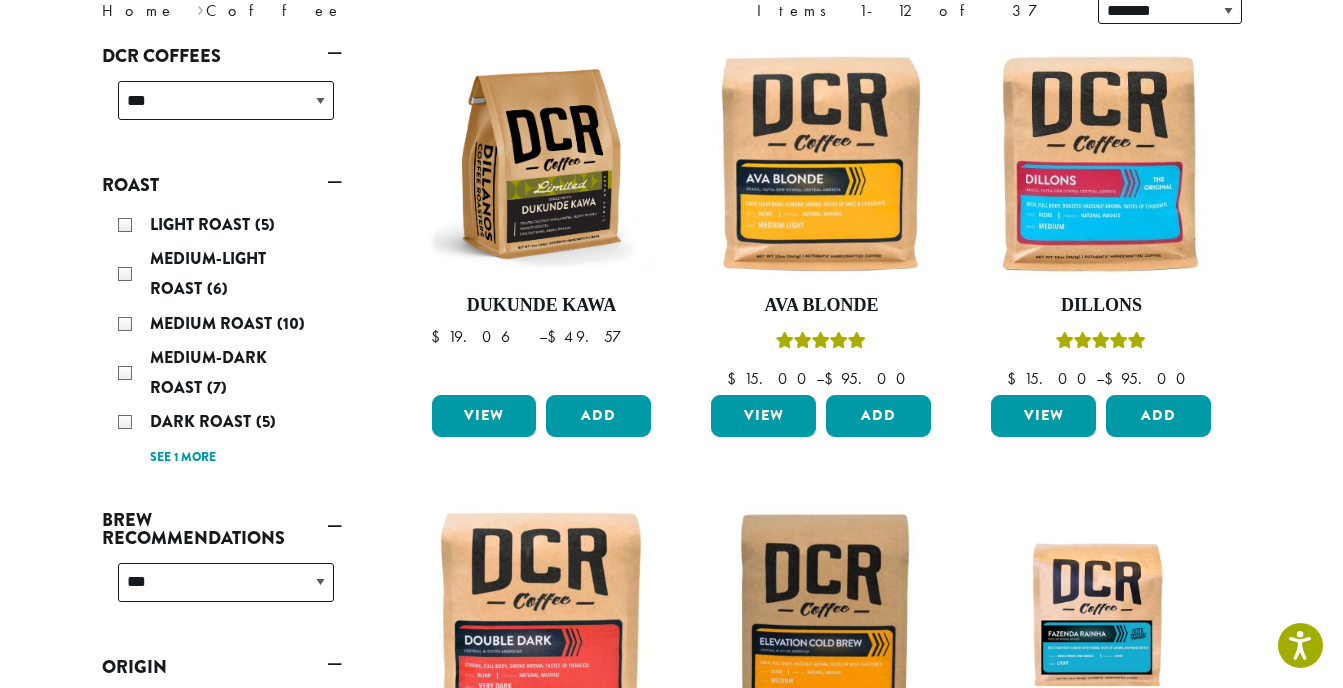 scroll, scrollTop: 300, scrollLeft: 0, axis: vertical 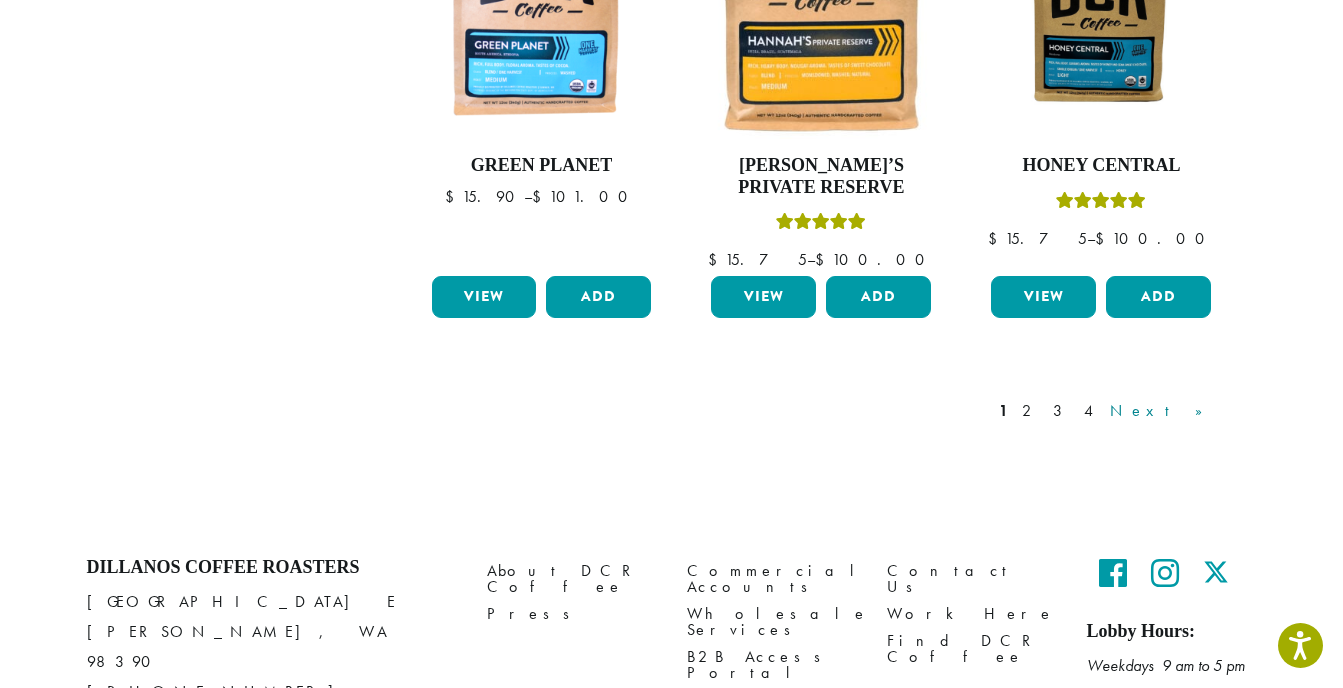 click on "Next »" at bounding box center (1163, 411) 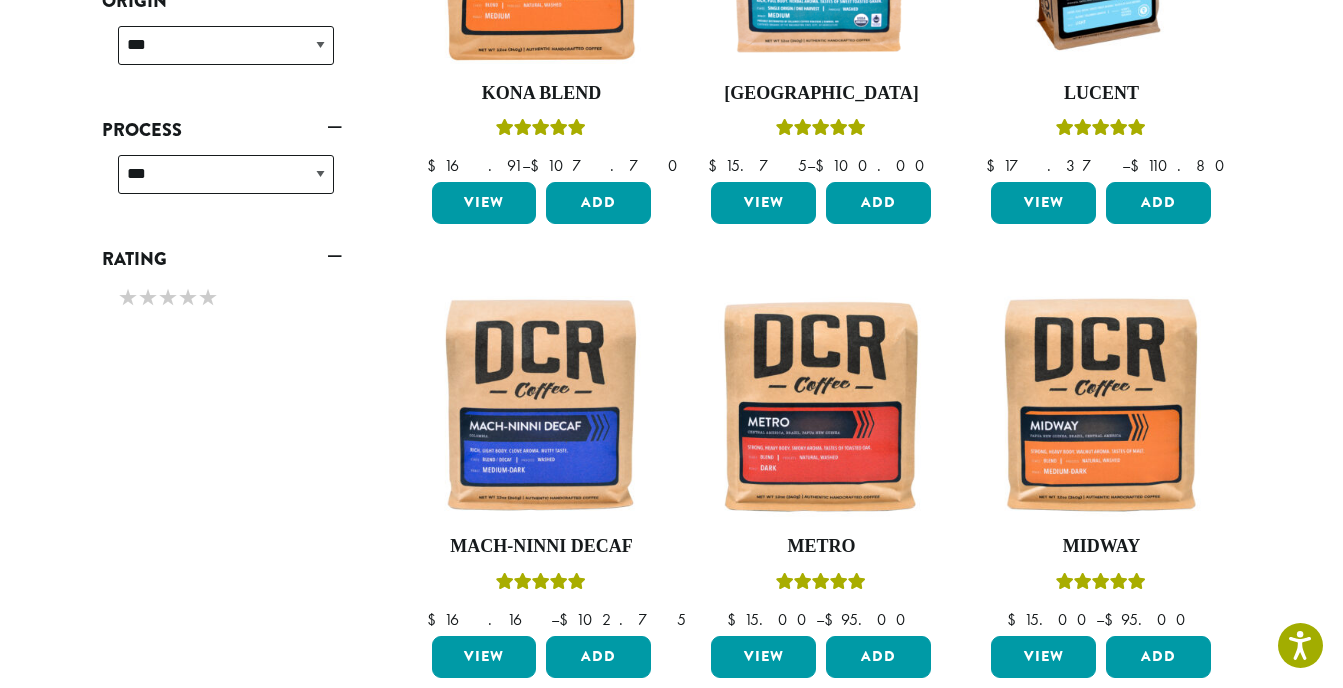 scroll, scrollTop: 1023, scrollLeft: 0, axis: vertical 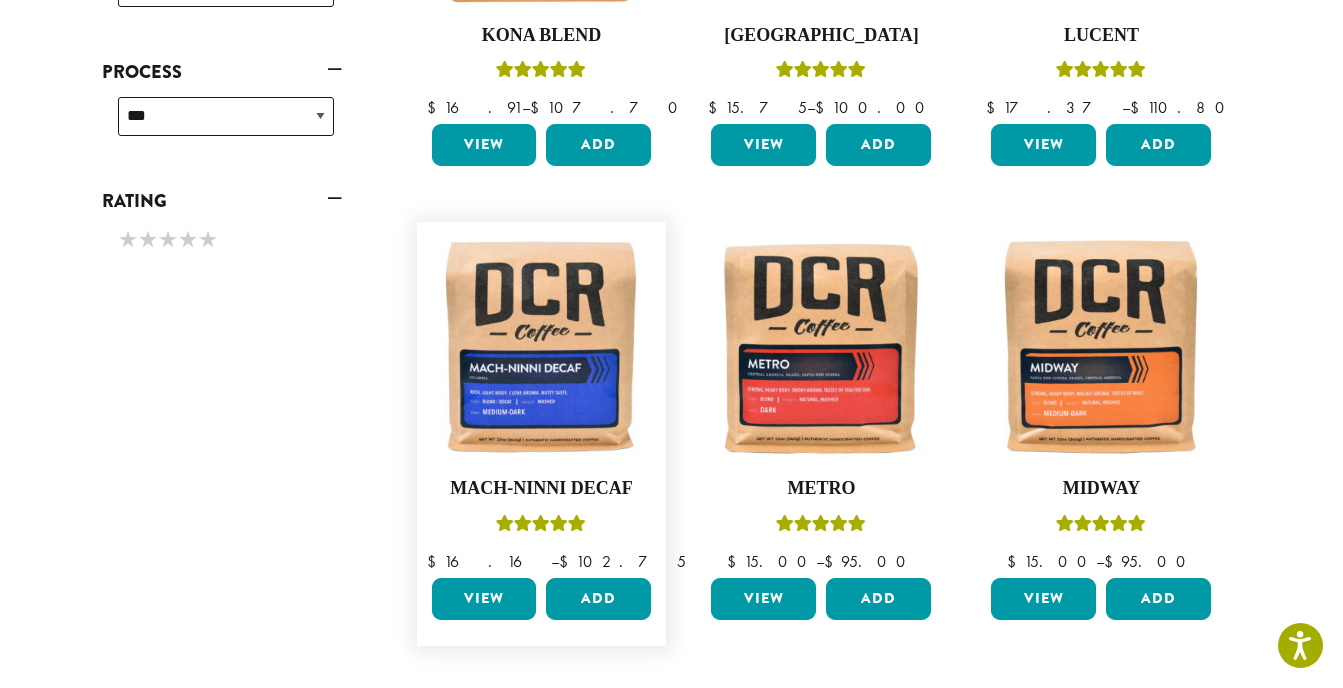 click on "View" at bounding box center (484, 599) 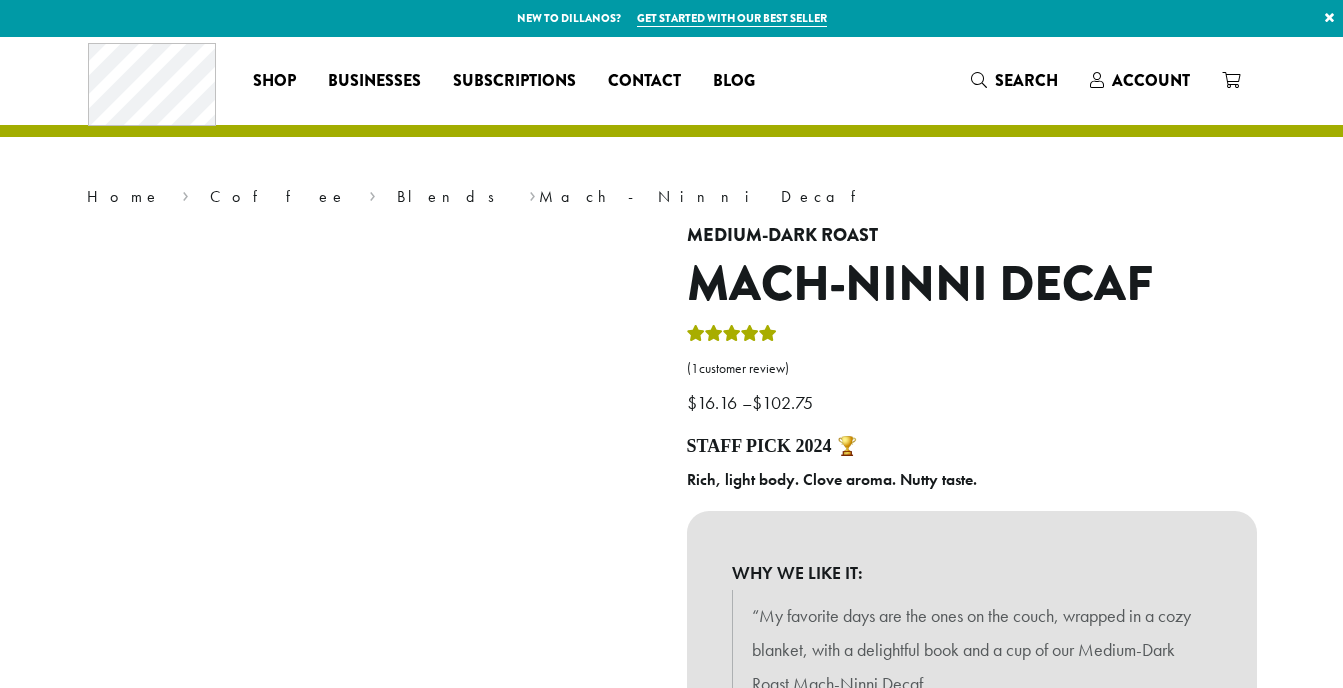 scroll, scrollTop: 0, scrollLeft: 0, axis: both 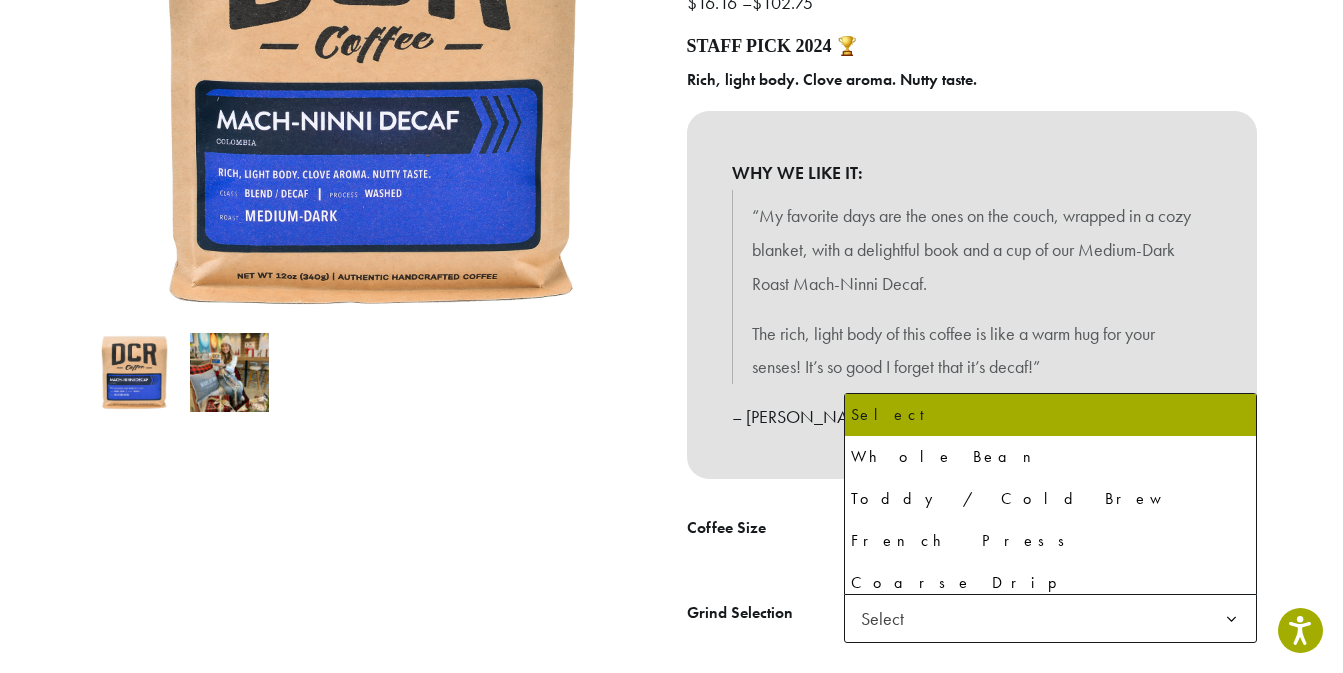 click 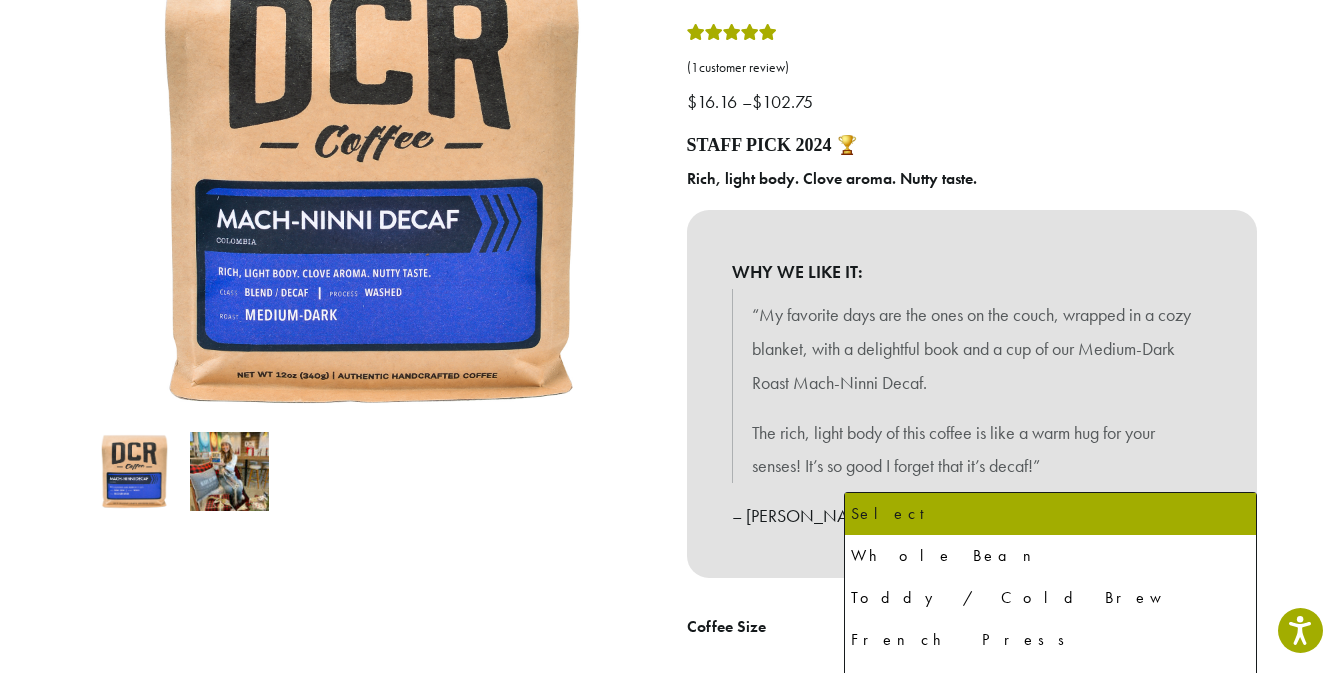 scroll, scrollTop: 300, scrollLeft: 0, axis: vertical 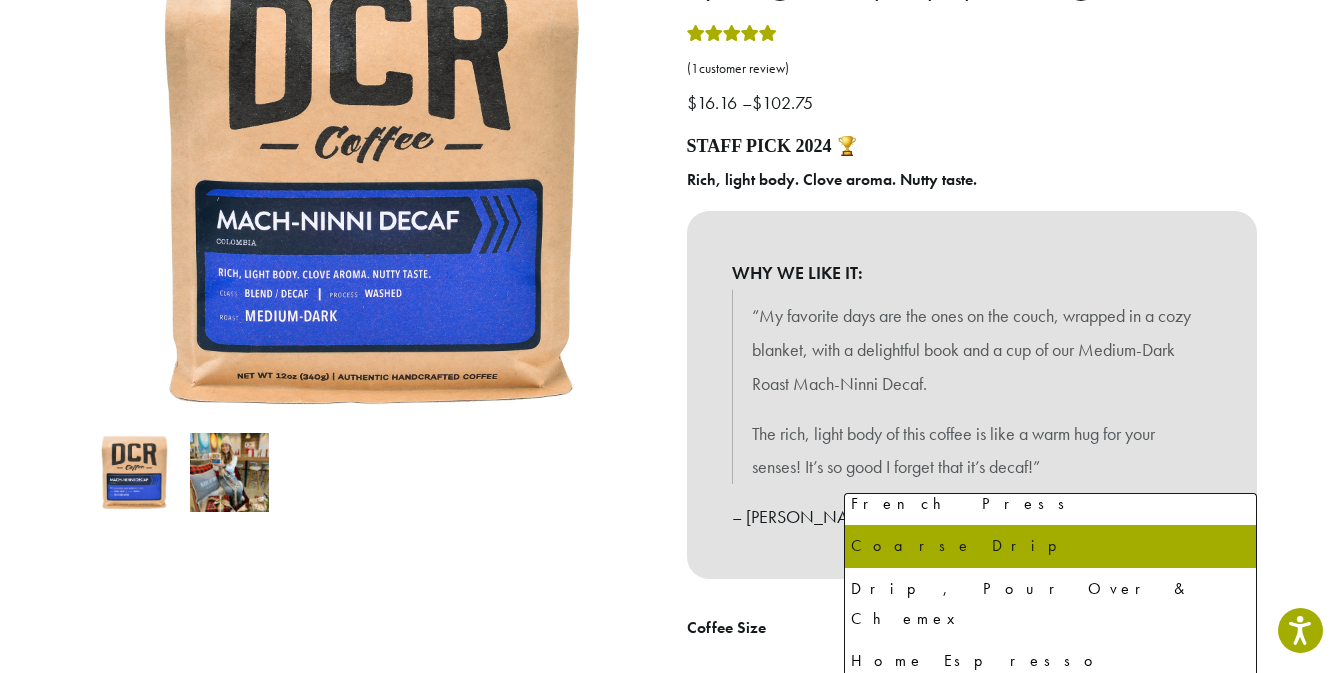 select on "**********" 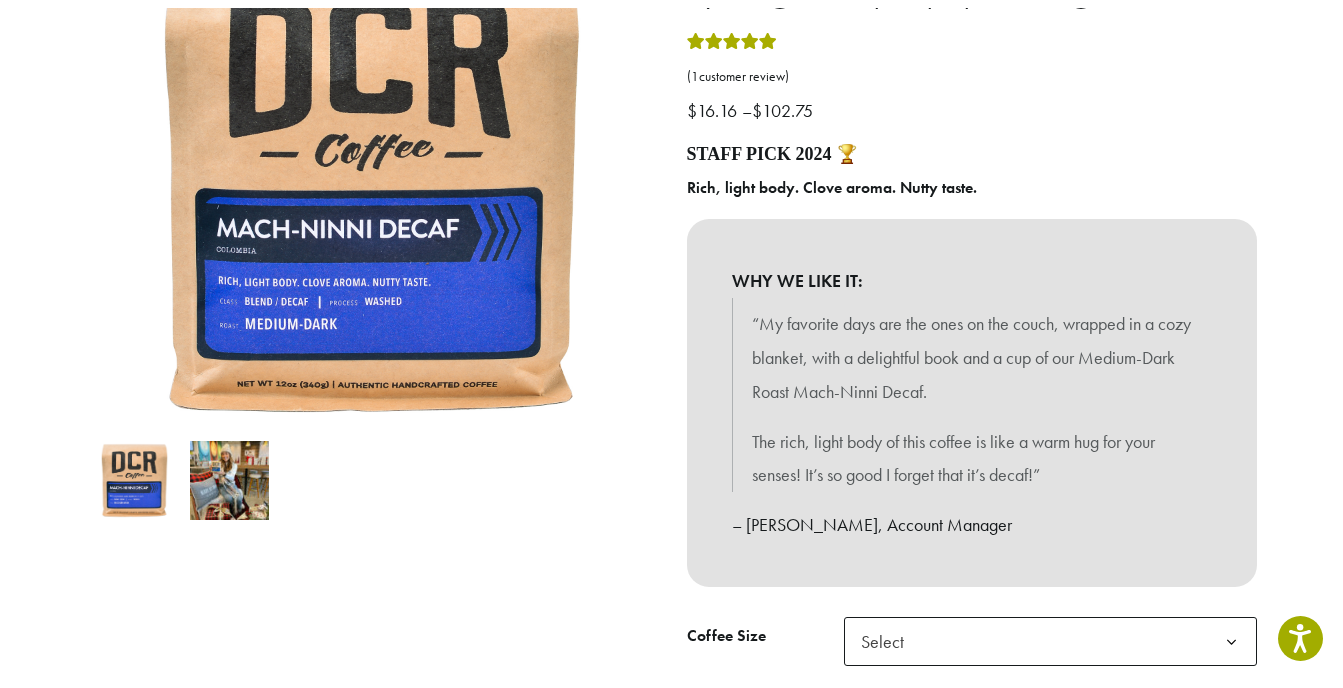 scroll, scrollTop: 675, scrollLeft: 0, axis: vertical 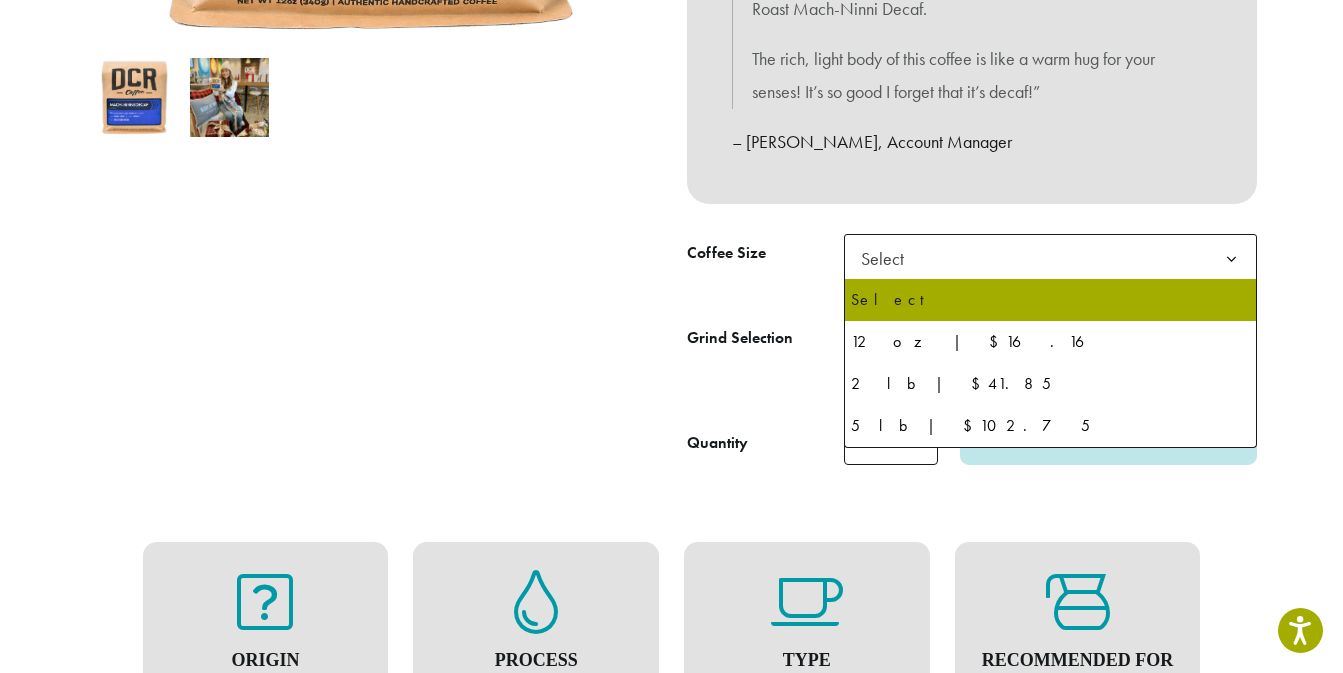 click 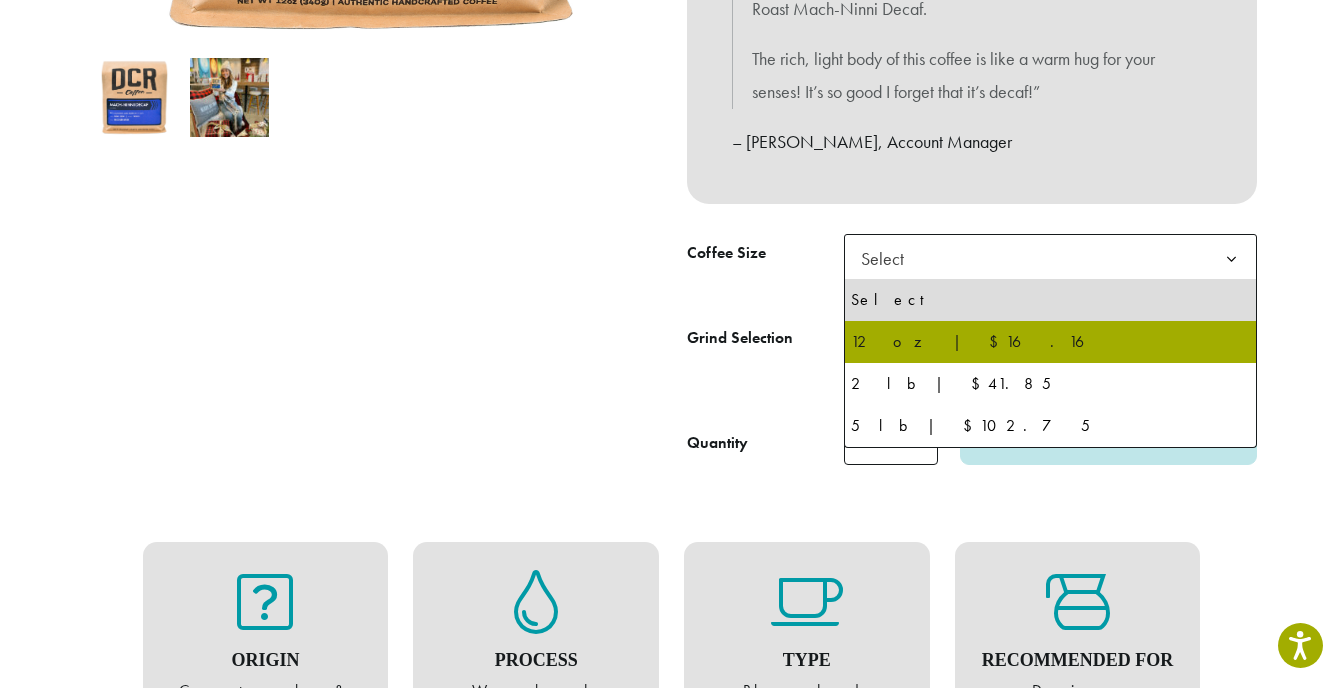select on "*********" 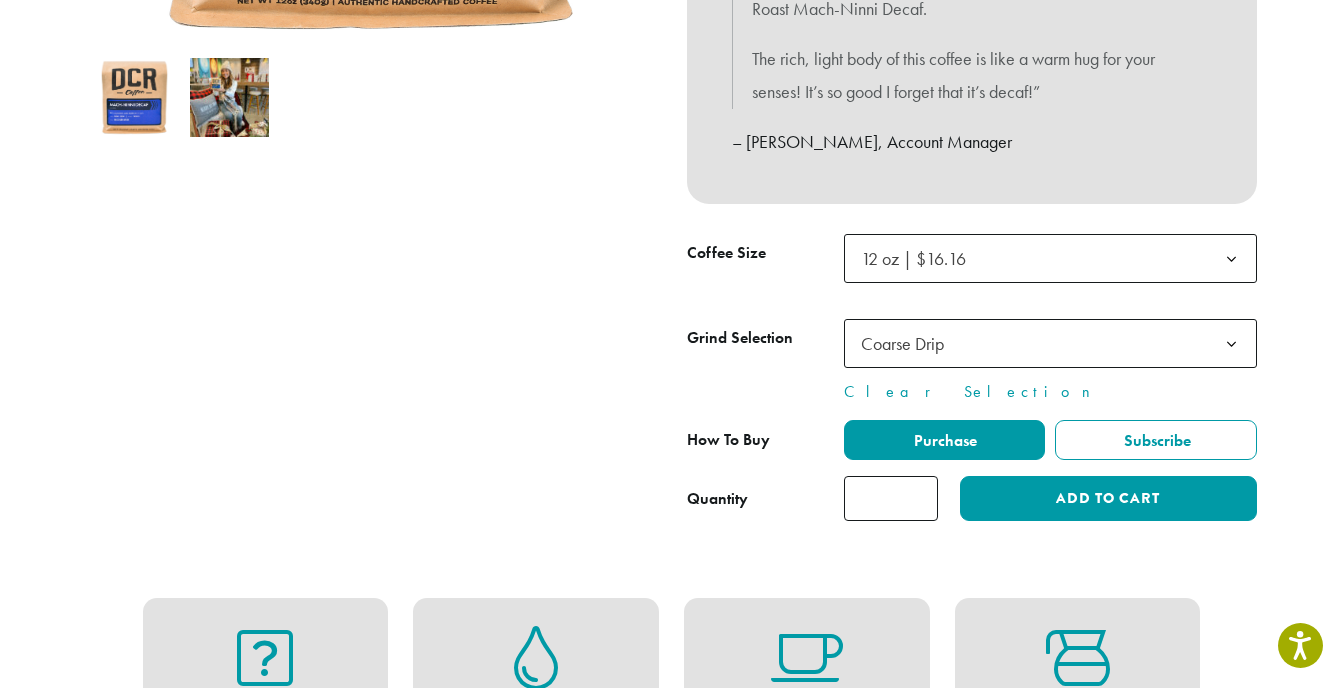type on "*" 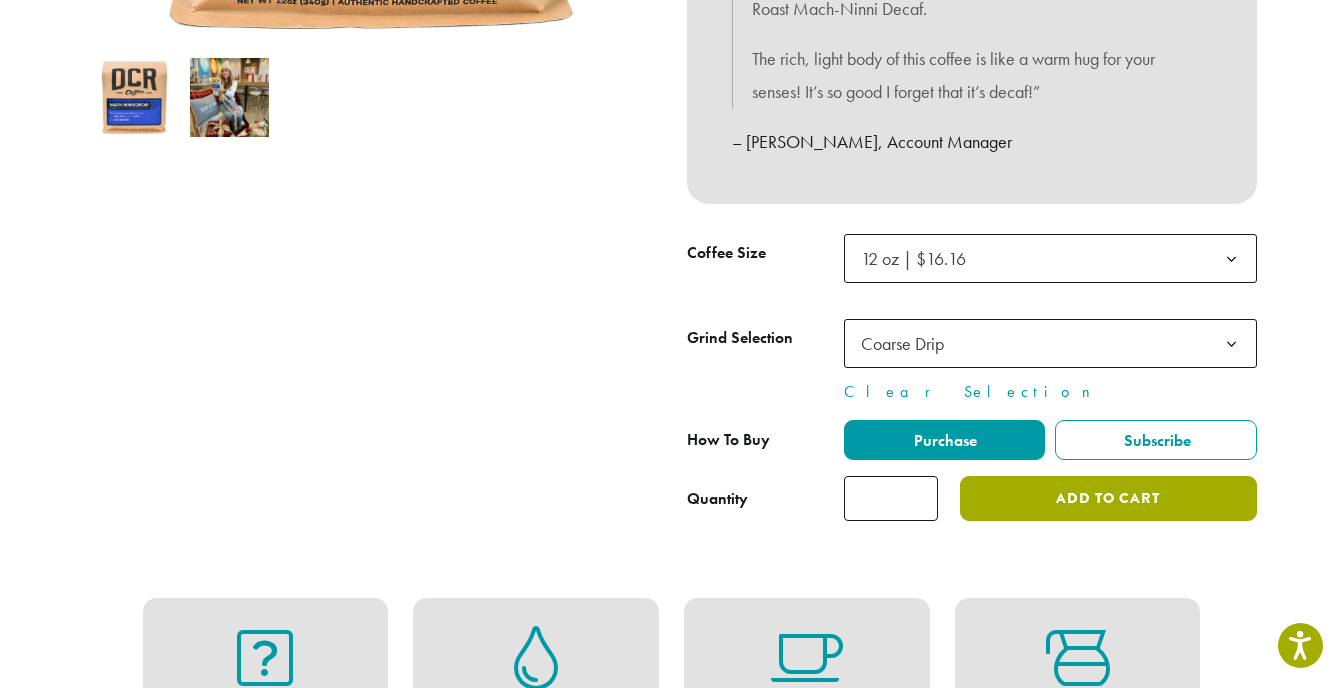 click on "Add to cart" 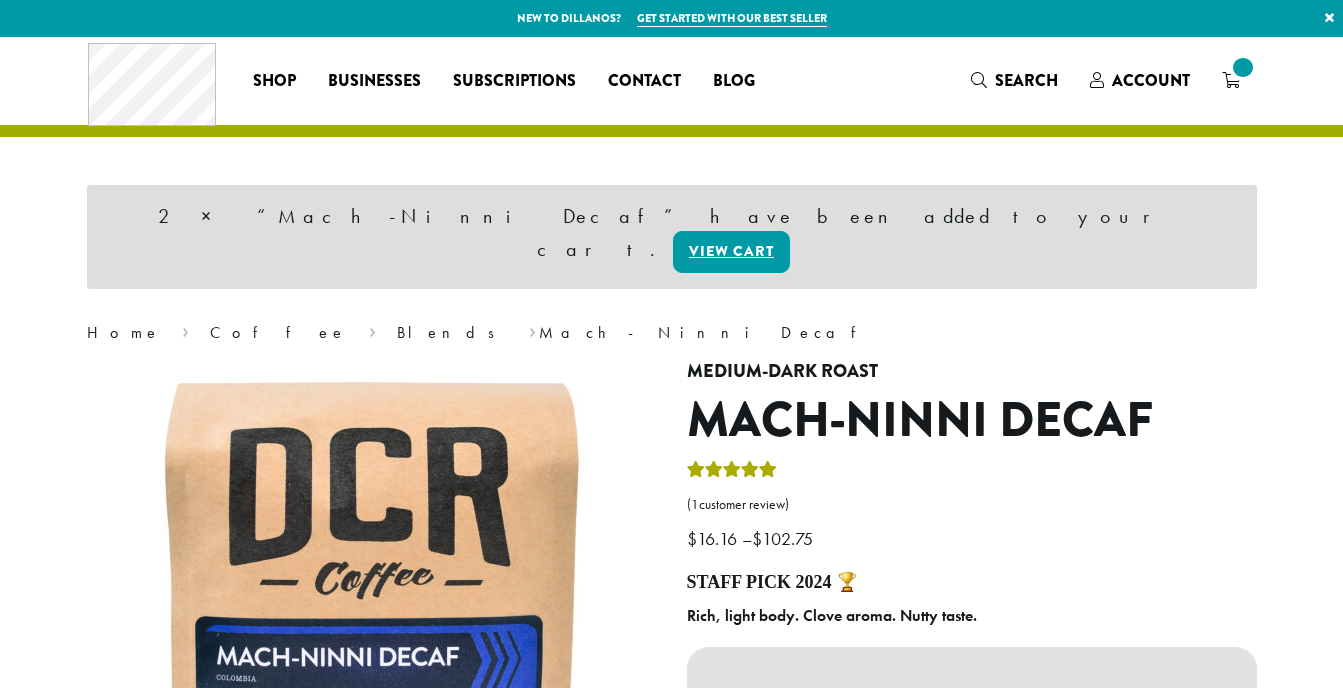 scroll, scrollTop: 0, scrollLeft: 0, axis: both 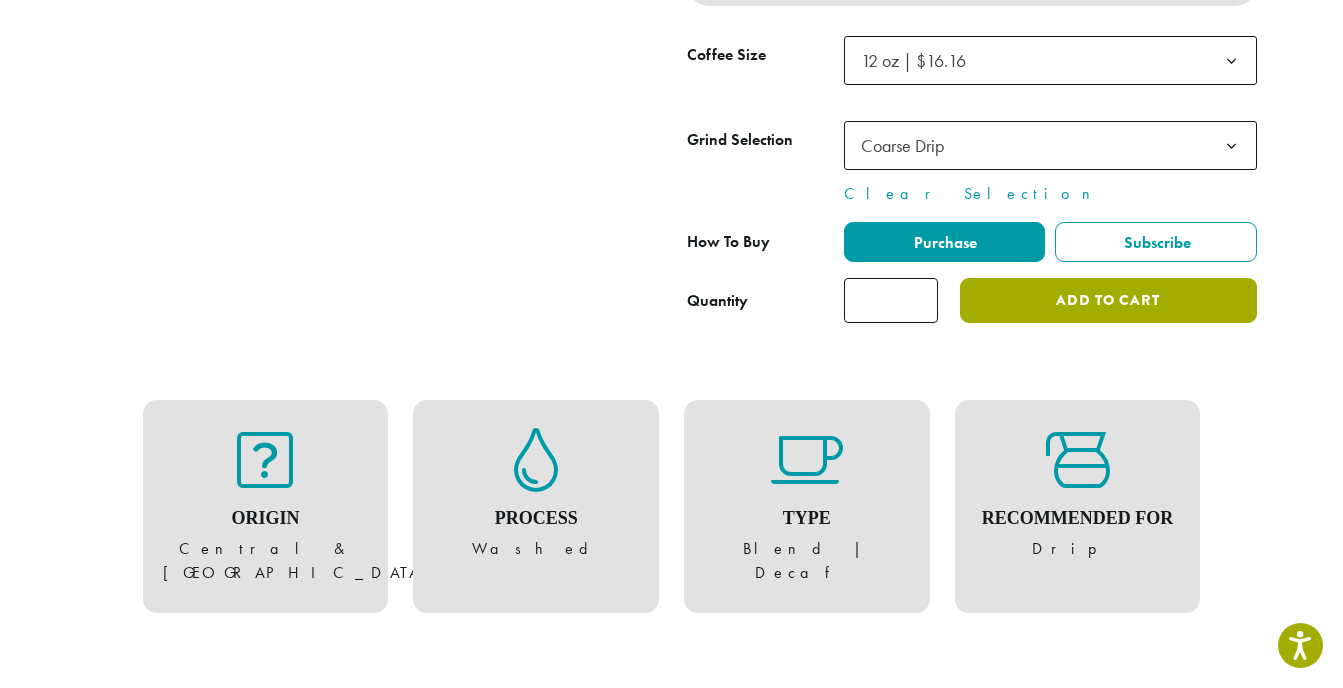 click on "Add to cart" 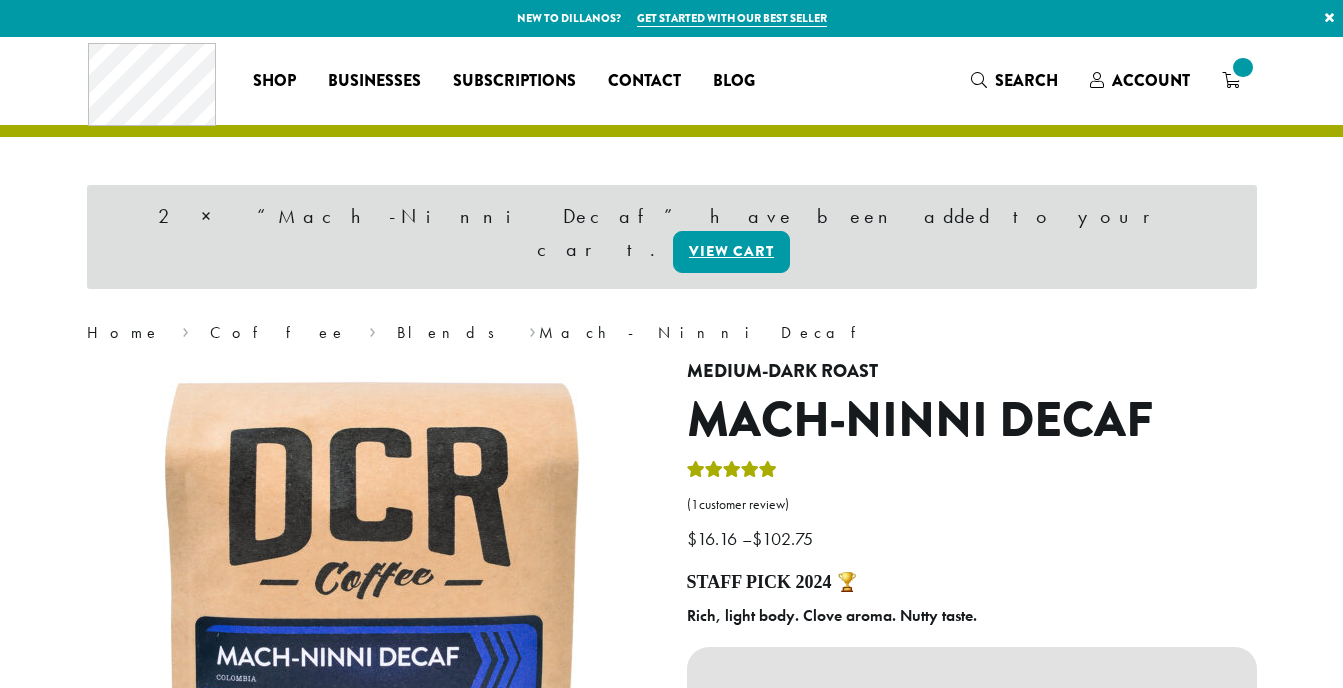 scroll, scrollTop: 0, scrollLeft: 0, axis: both 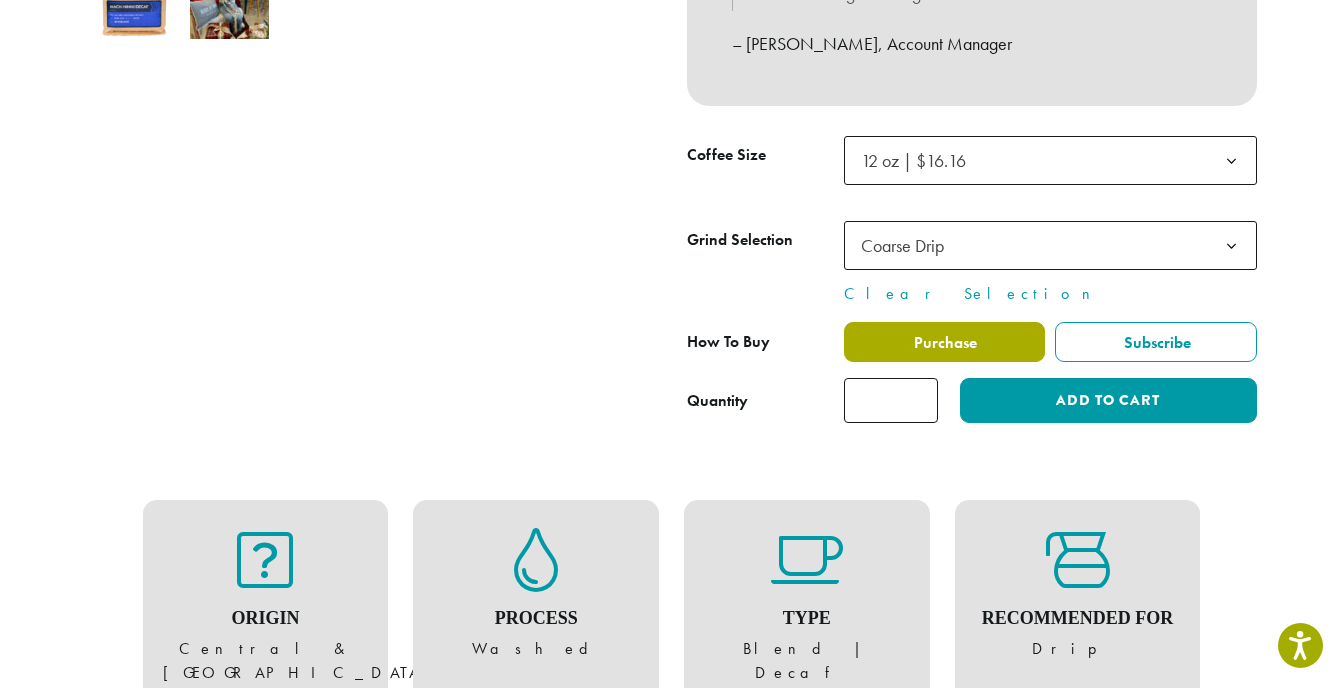 click on "Purchase" 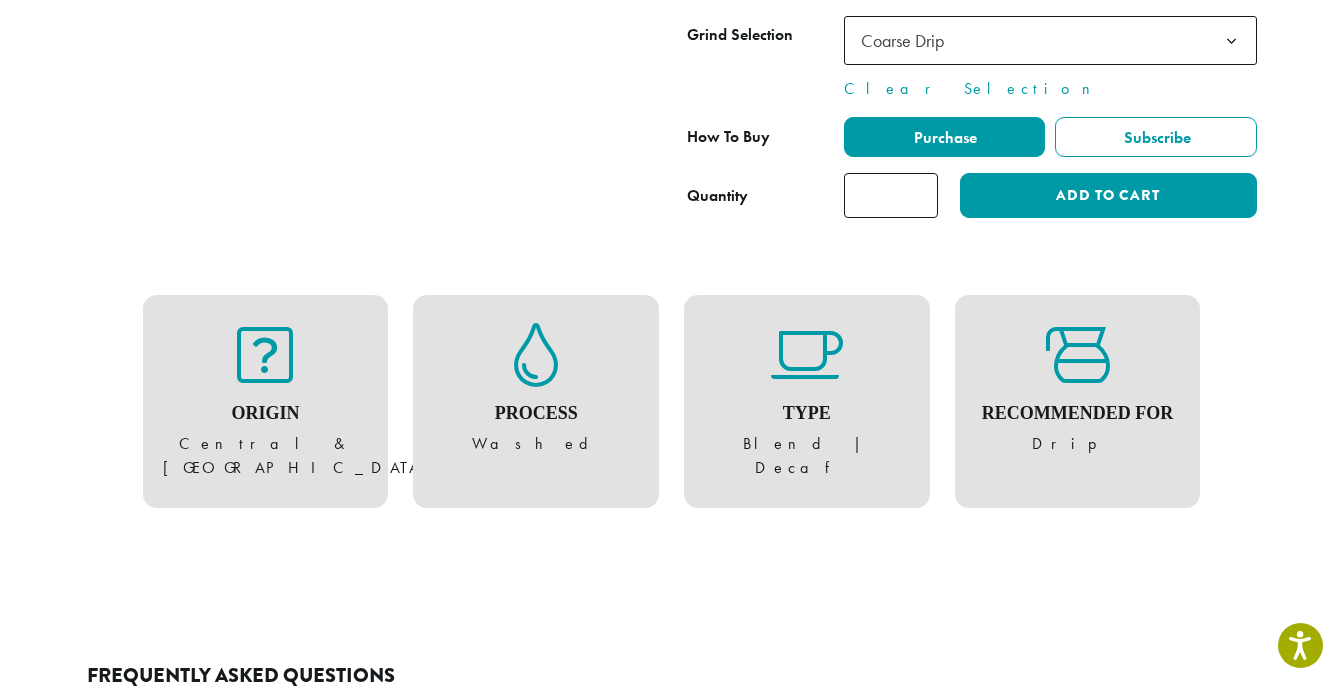 scroll, scrollTop: 673, scrollLeft: 0, axis: vertical 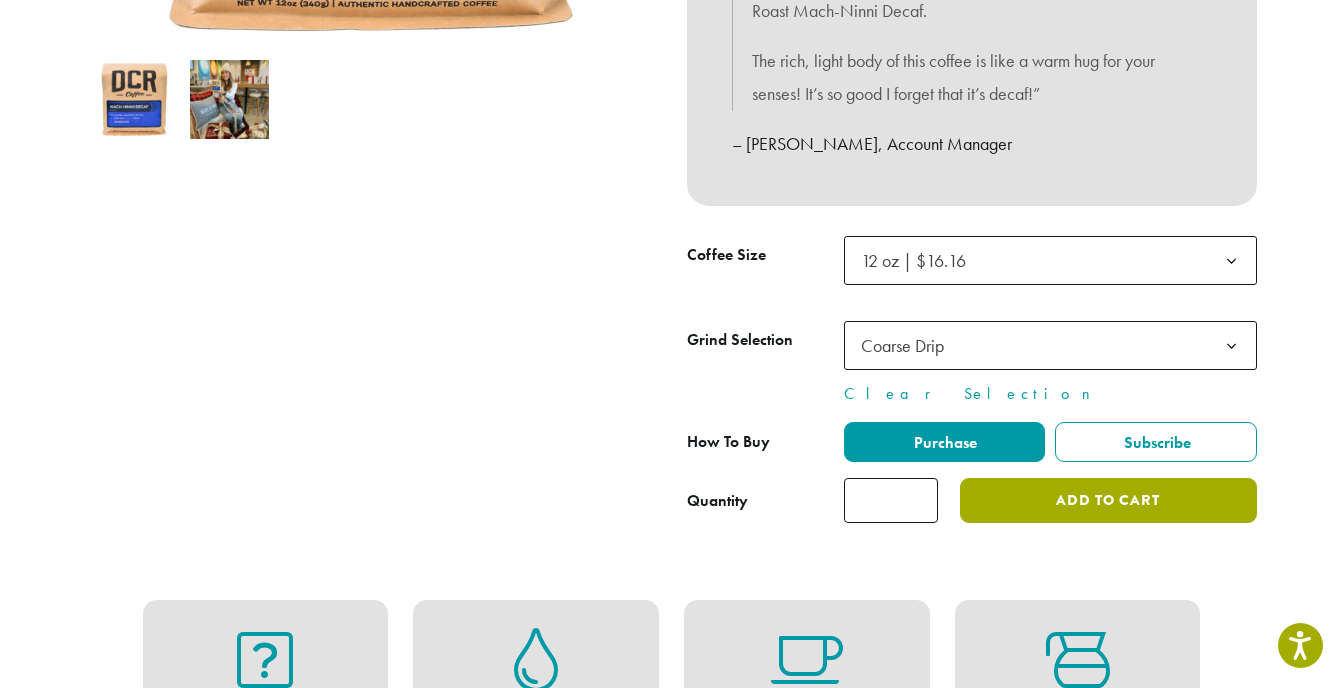 click on "Add to cart" 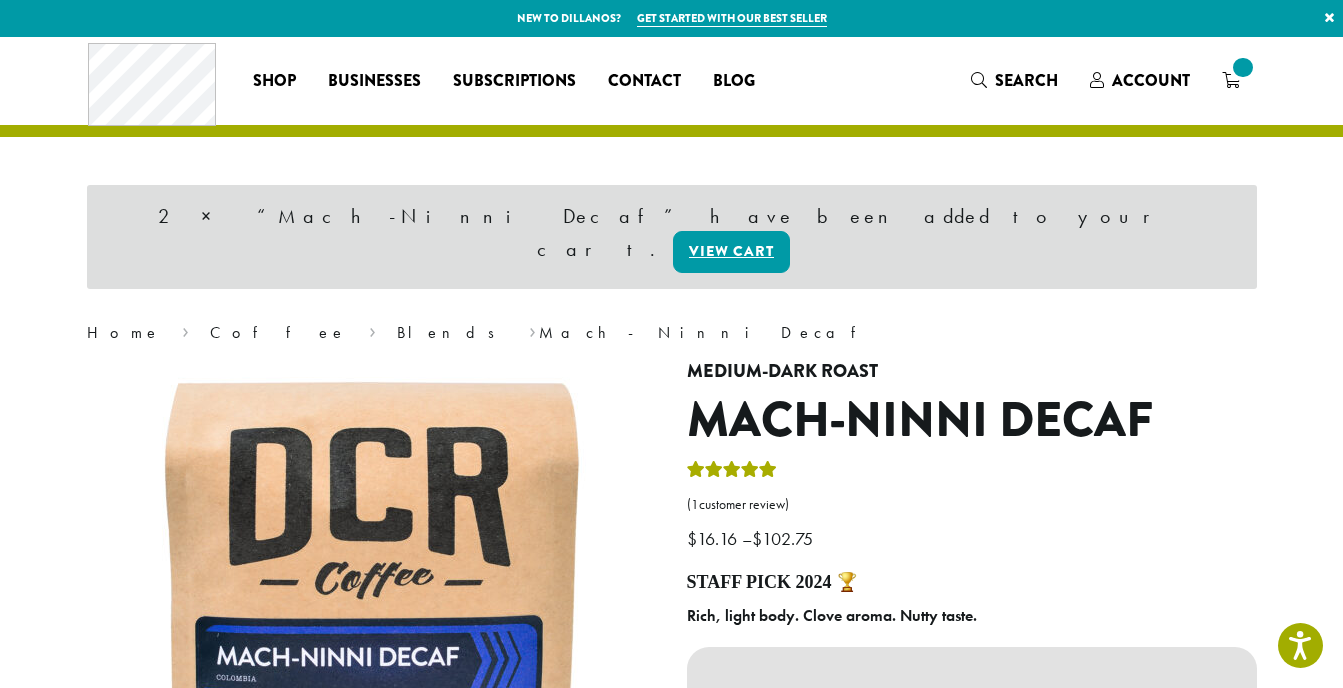 scroll, scrollTop: 0, scrollLeft: 0, axis: both 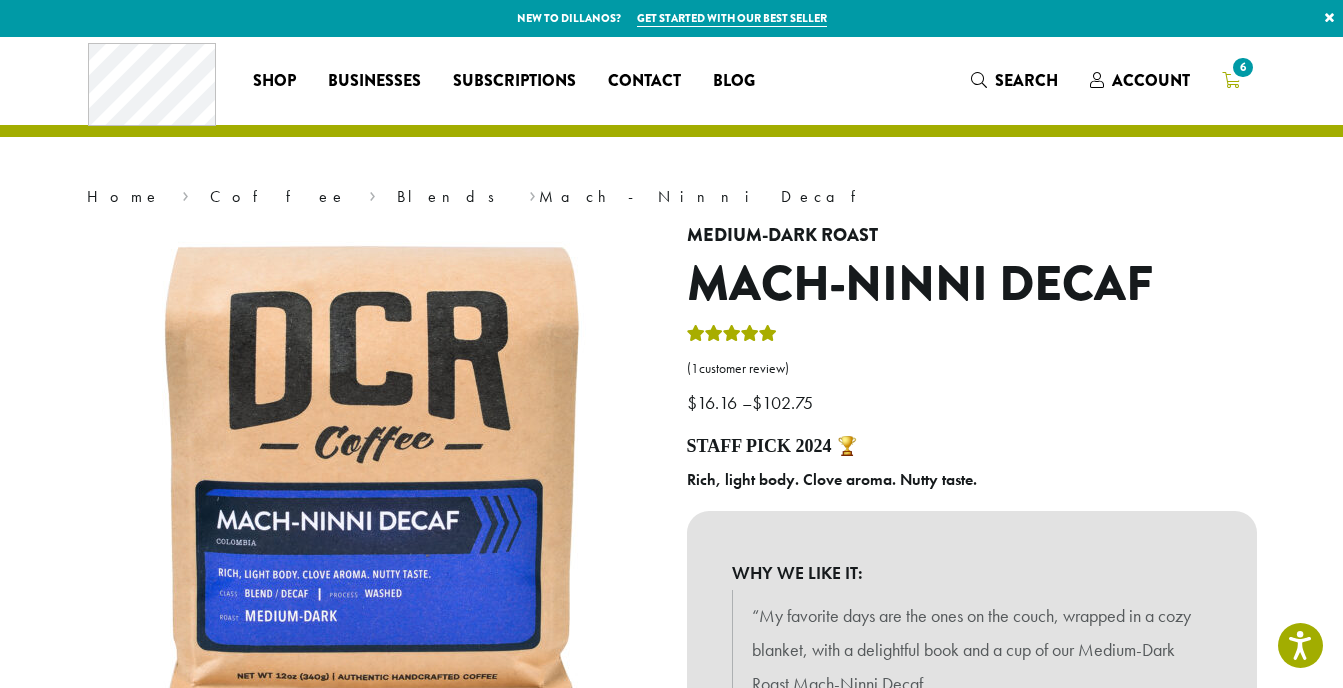 click on "6" at bounding box center [1242, 67] 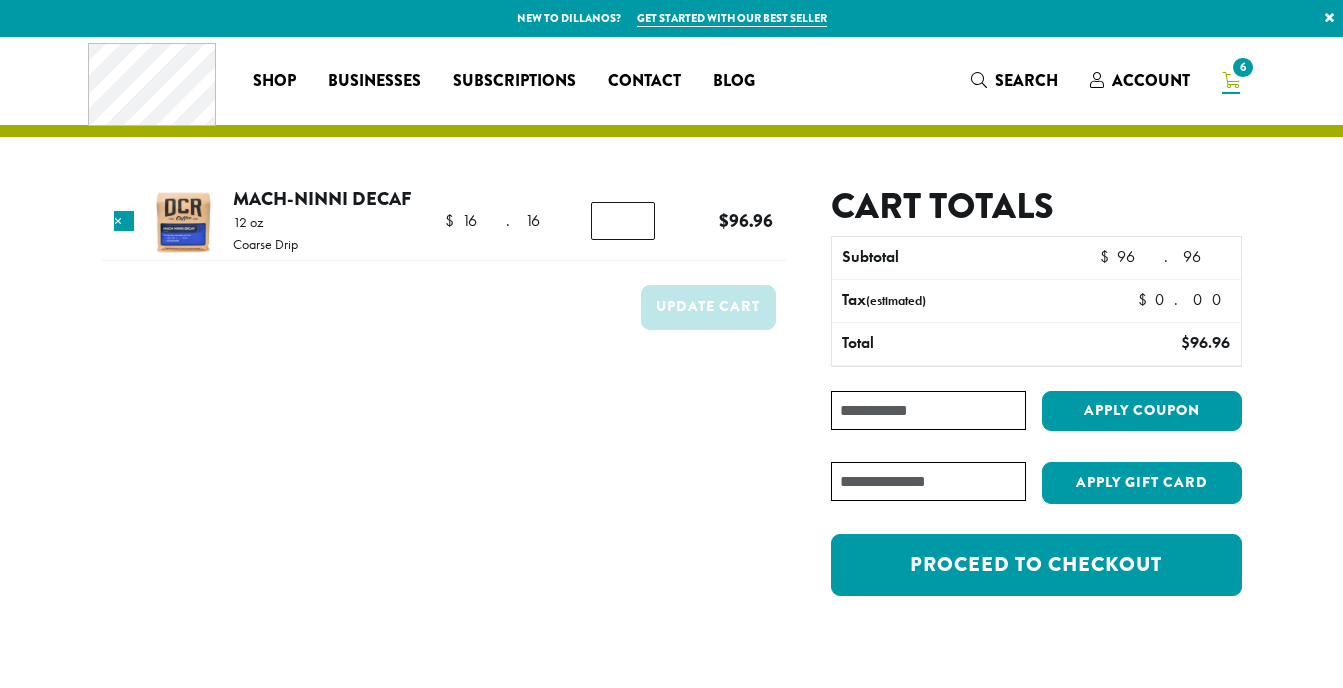 scroll, scrollTop: 0, scrollLeft: 0, axis: both 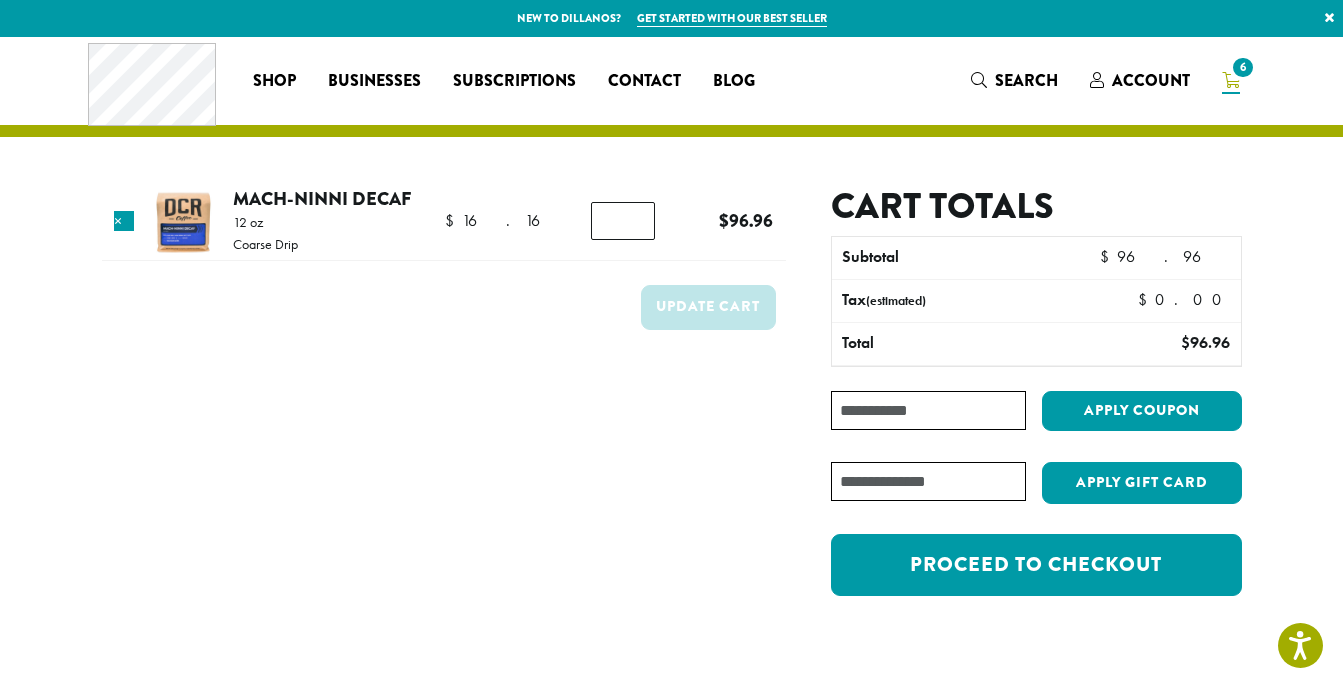 click on "*" at bounding box center [623, 221] 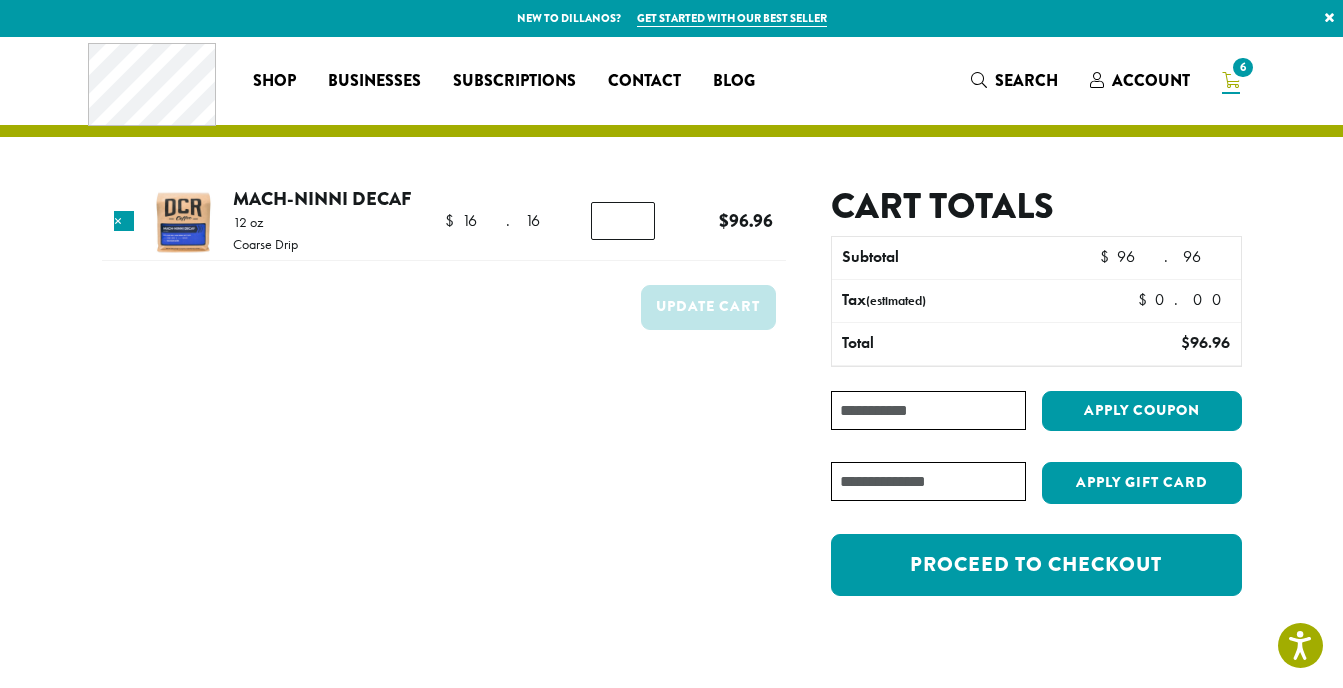 click on "*" at bounding box center [623, 221] 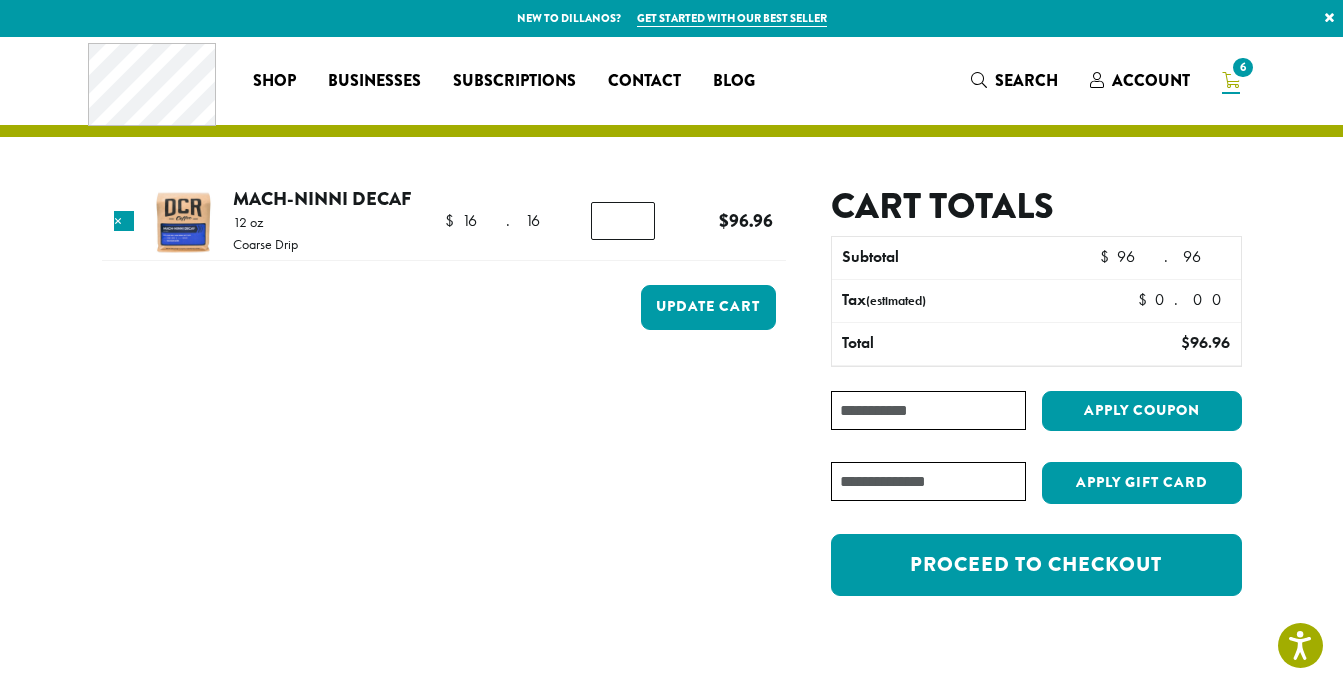 click on "*" at bounding box center (623, 221) 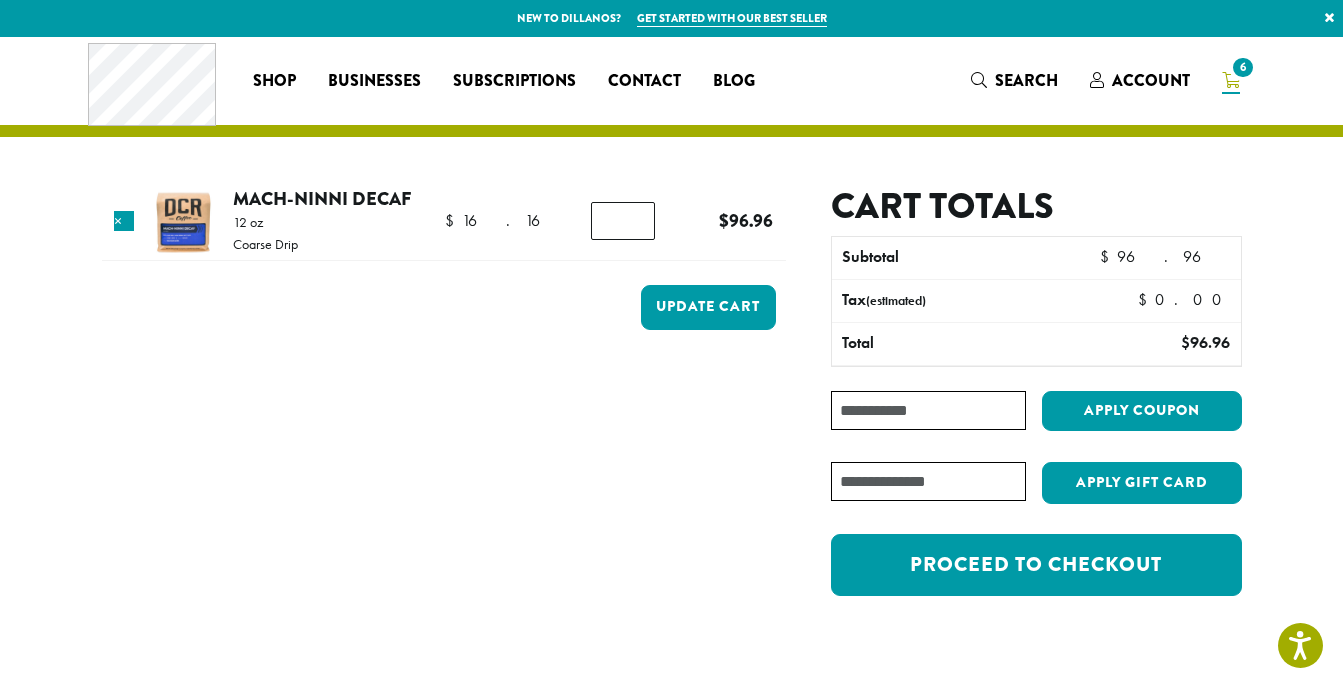 click on "*" at bounding box center (623, 221) 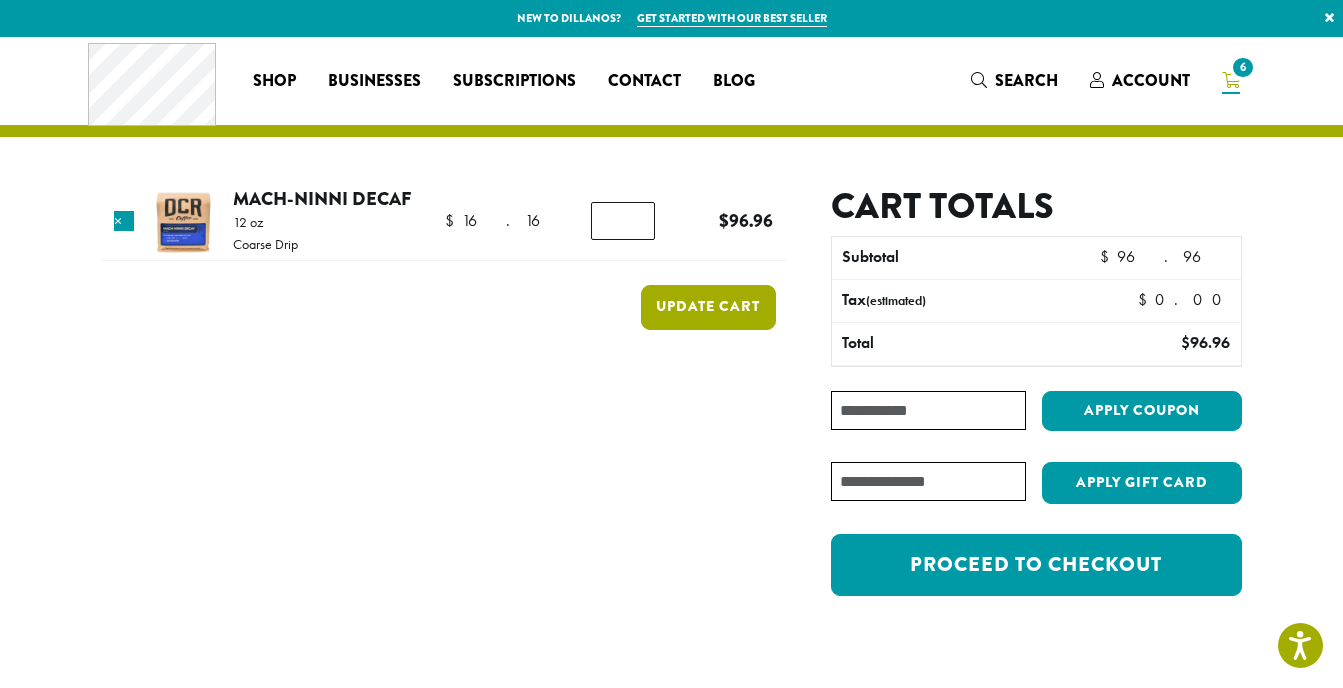click on "Update cart" at bounding box center [708, 307] 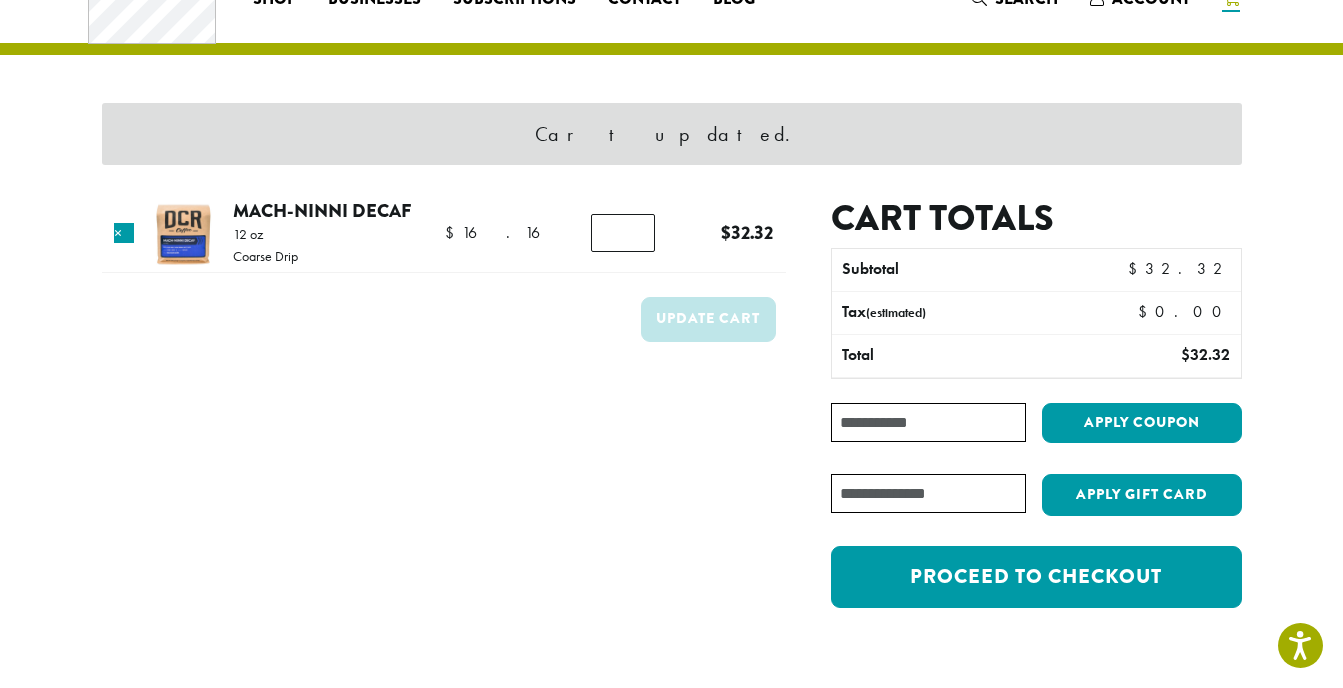 scroll, scrollTop: 85, scrollLeft: 0, axis: vertical 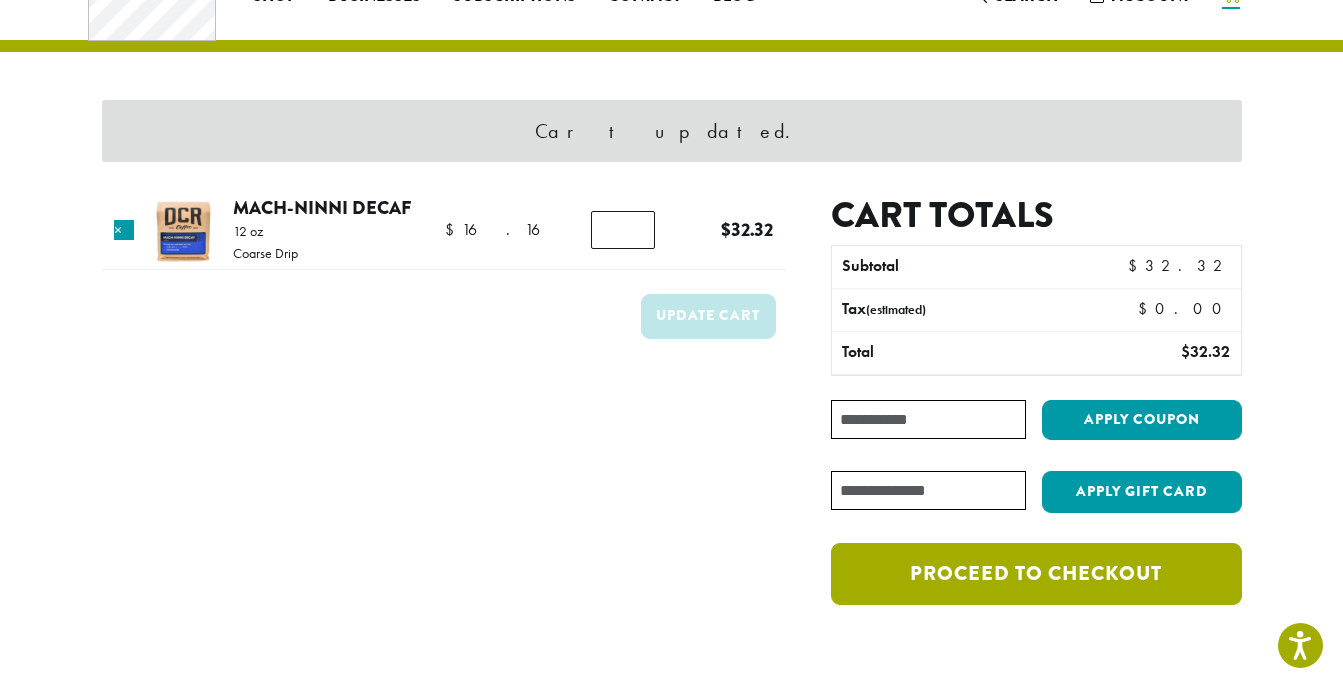 click on "Proceed to checkout" at bounding box center (1036, 574) 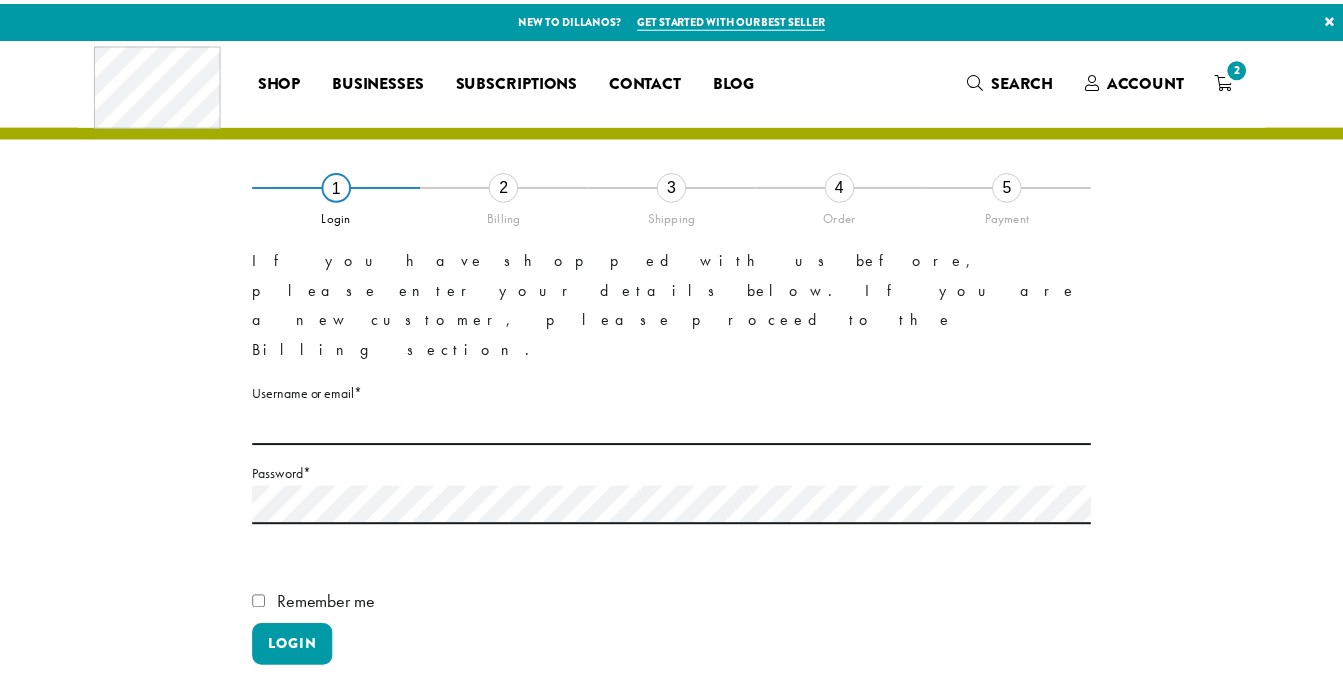 scroll, scrollTop: 0, scrollLeft: 0, axis: both 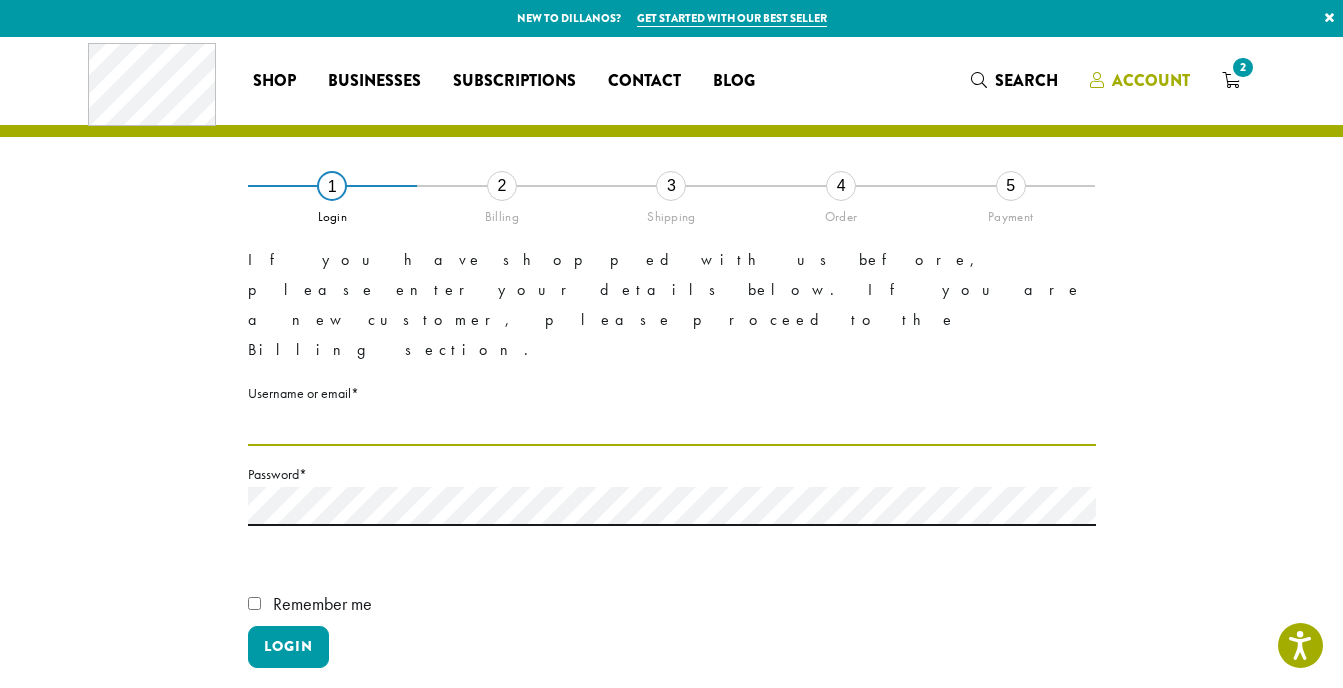 type on "**********" 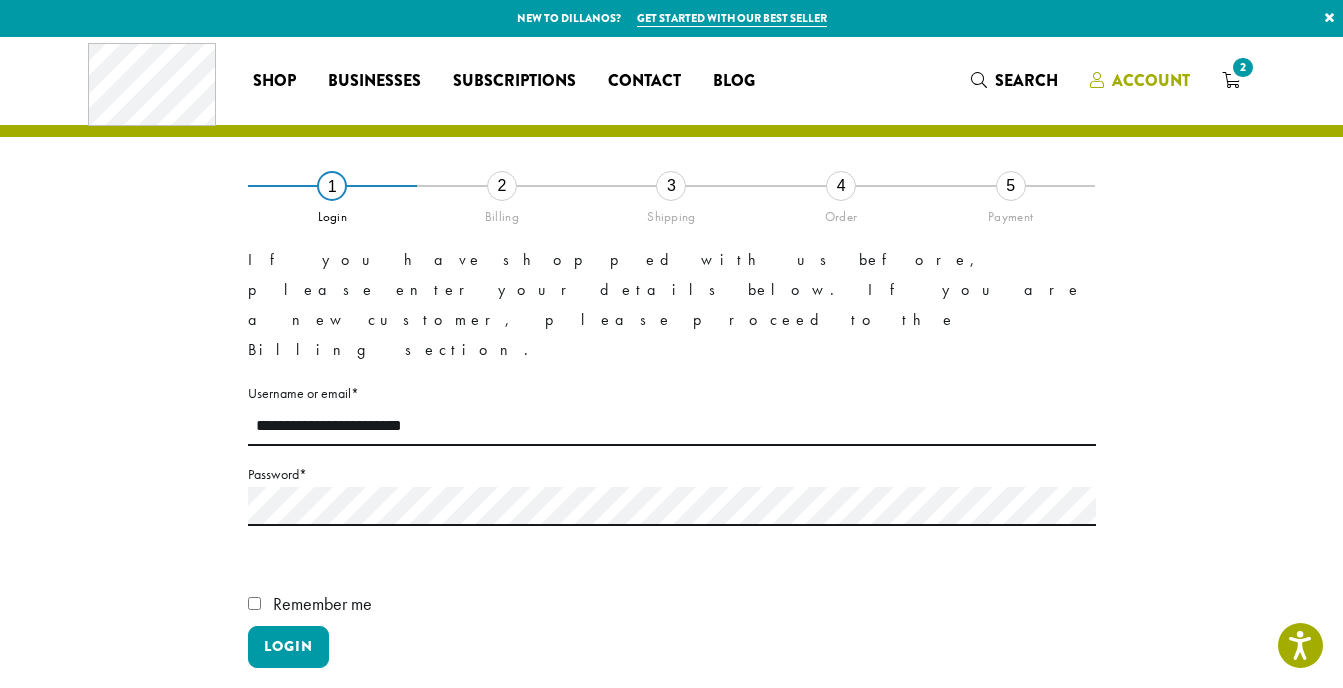 click on "Account" at bounding box center (1151, 80) 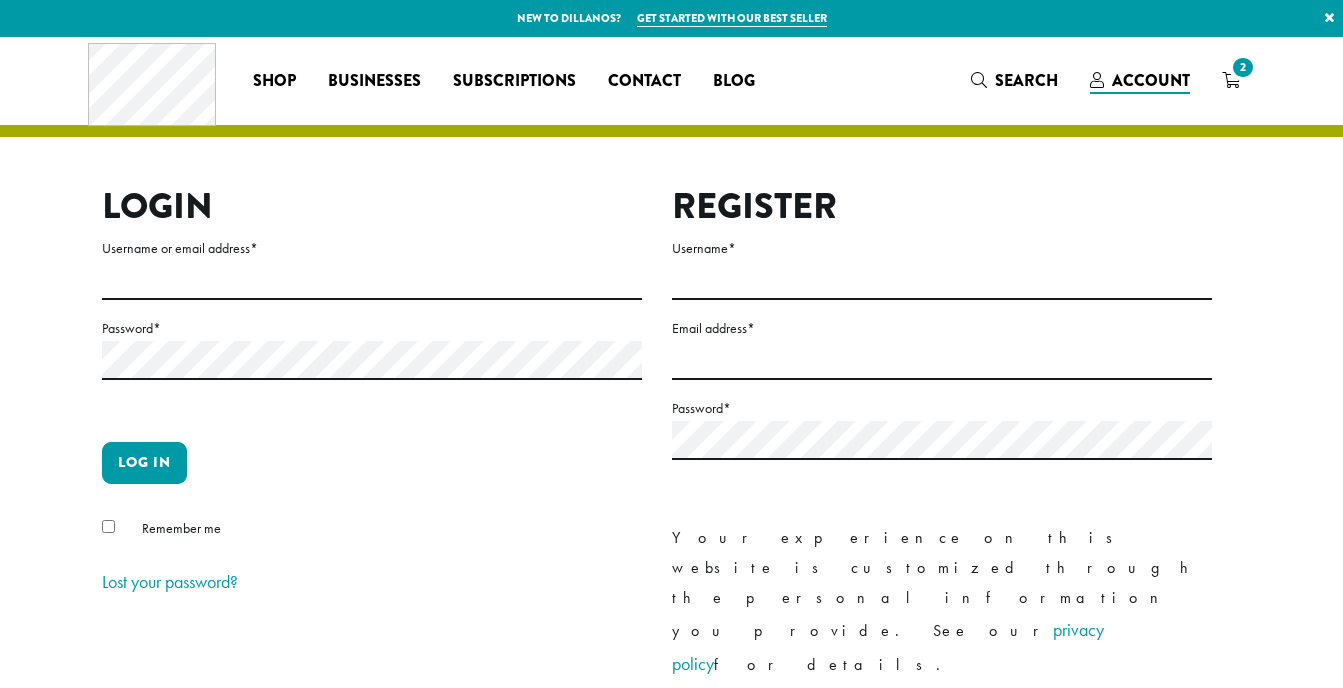 scroll, scrollTop: 0, scrollLeft: 0, axis: both 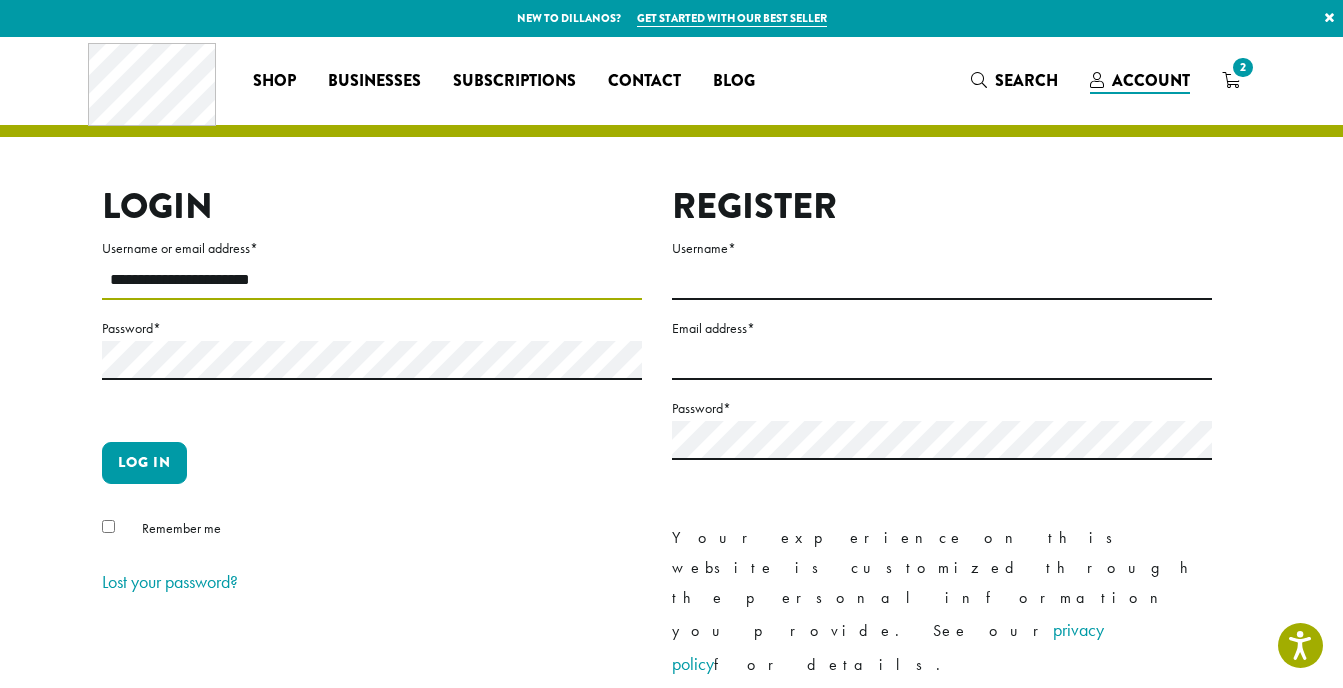 type on "**********" 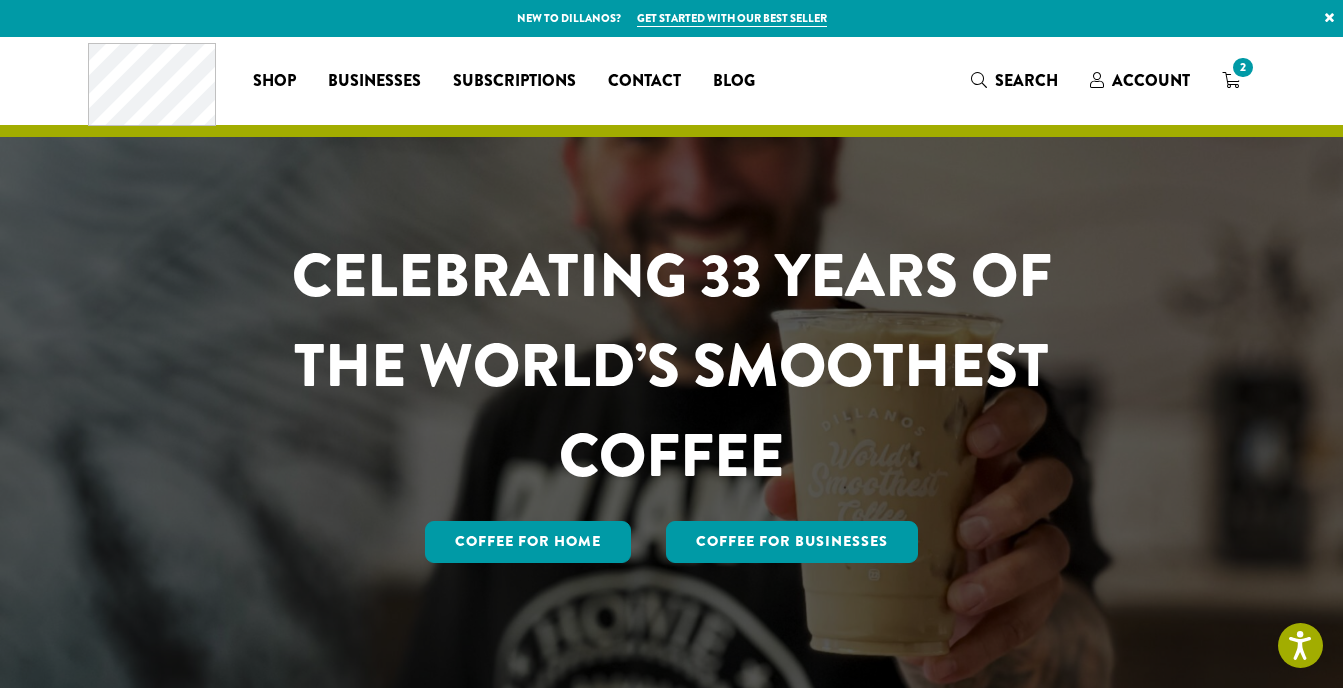 scroll, scrollTop: 0, scrollLeft: 0, axis: both 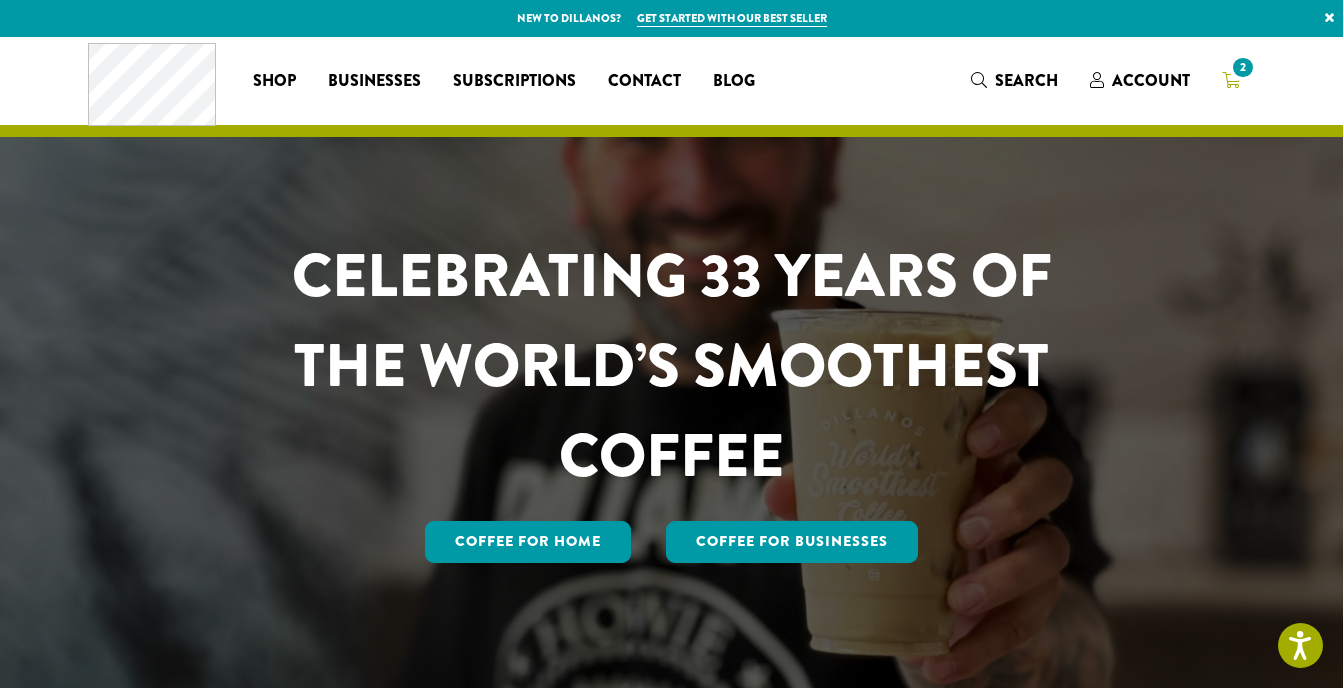 click on "2" at bounding box center (1242, 67) 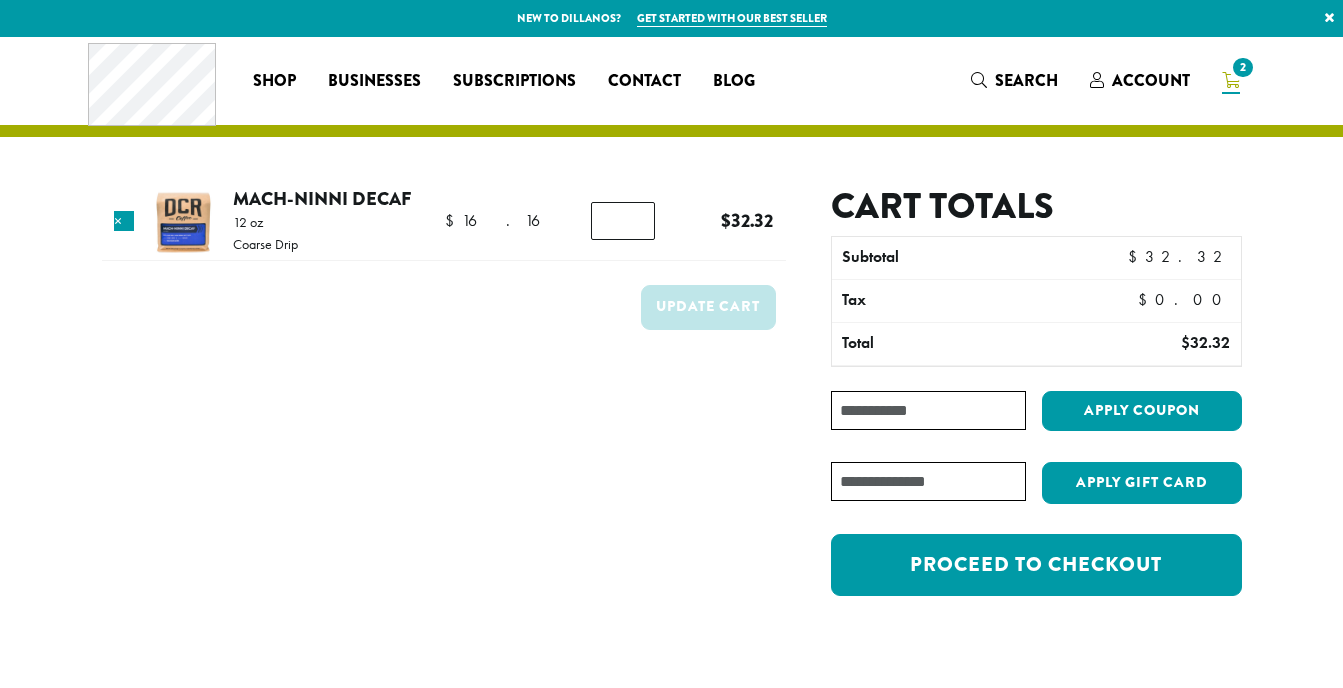 scroll, scrollTop: 0, scrollLeft: 0, axis: both 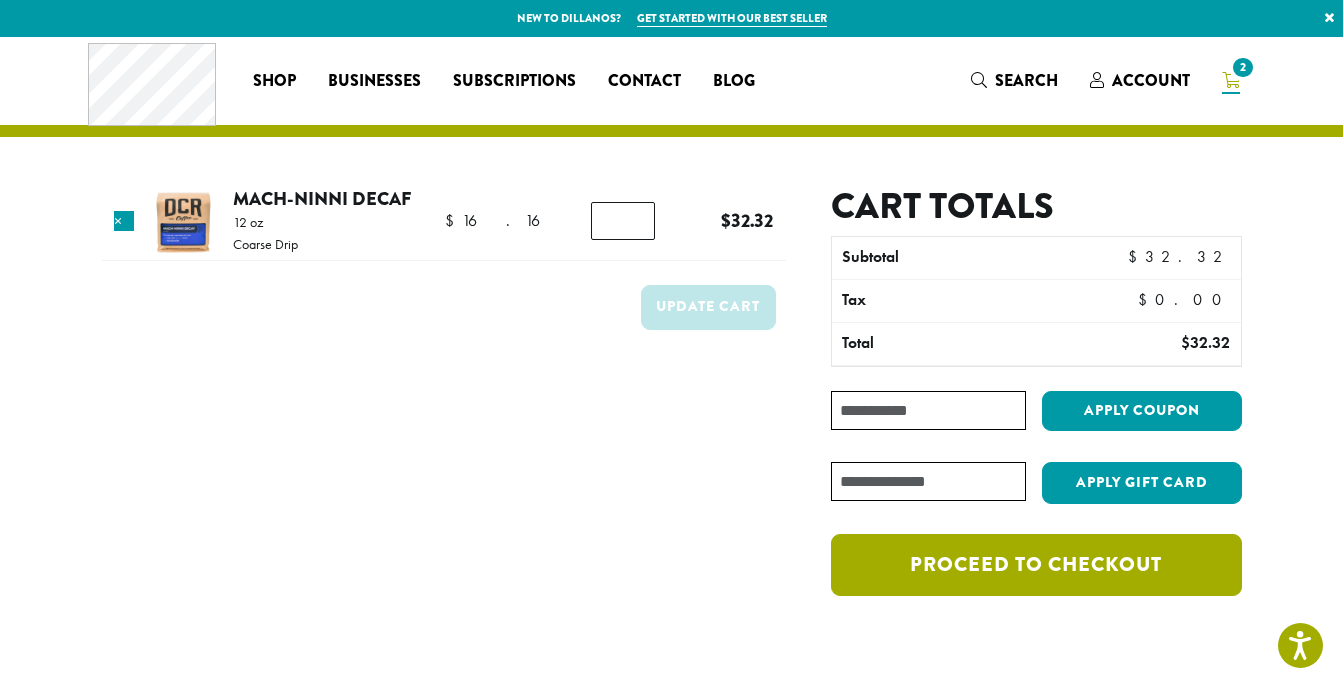 click on "Proceed to checkout" at bounding box center [1036, 565] 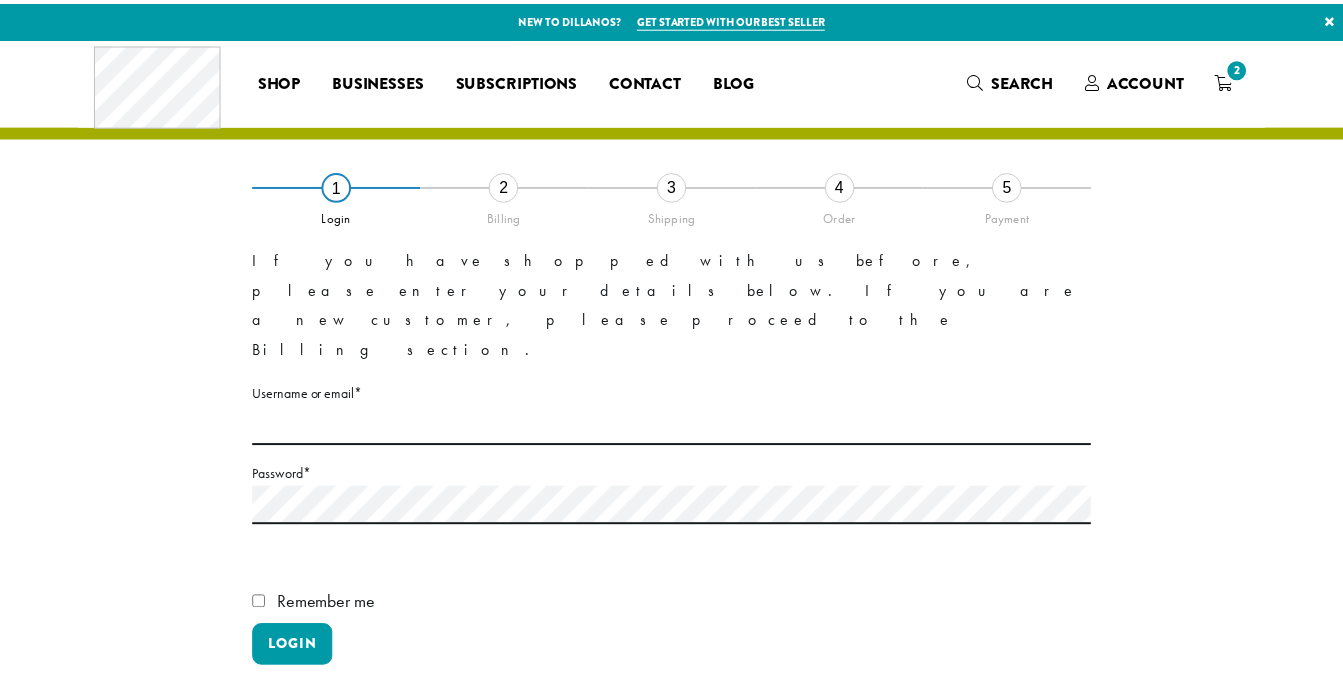 scroll, scrollTop: 0, scrollLeft: 0, axis: both 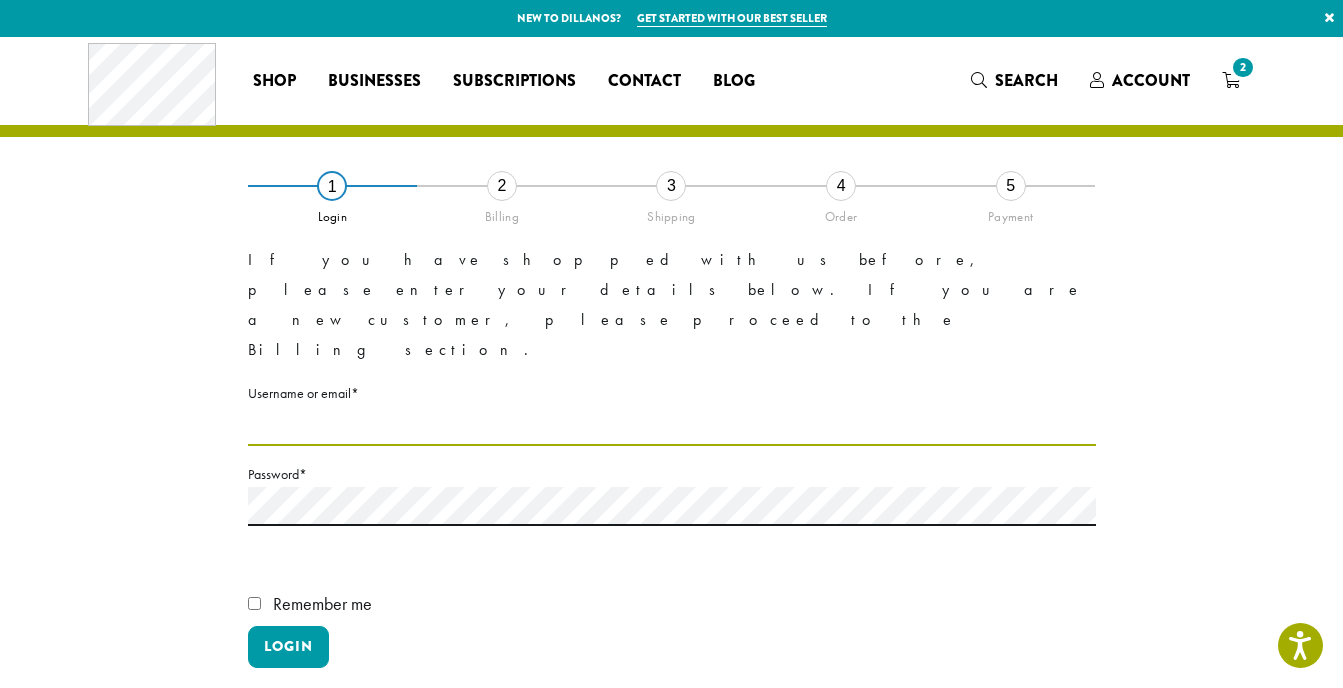 type on "**********" 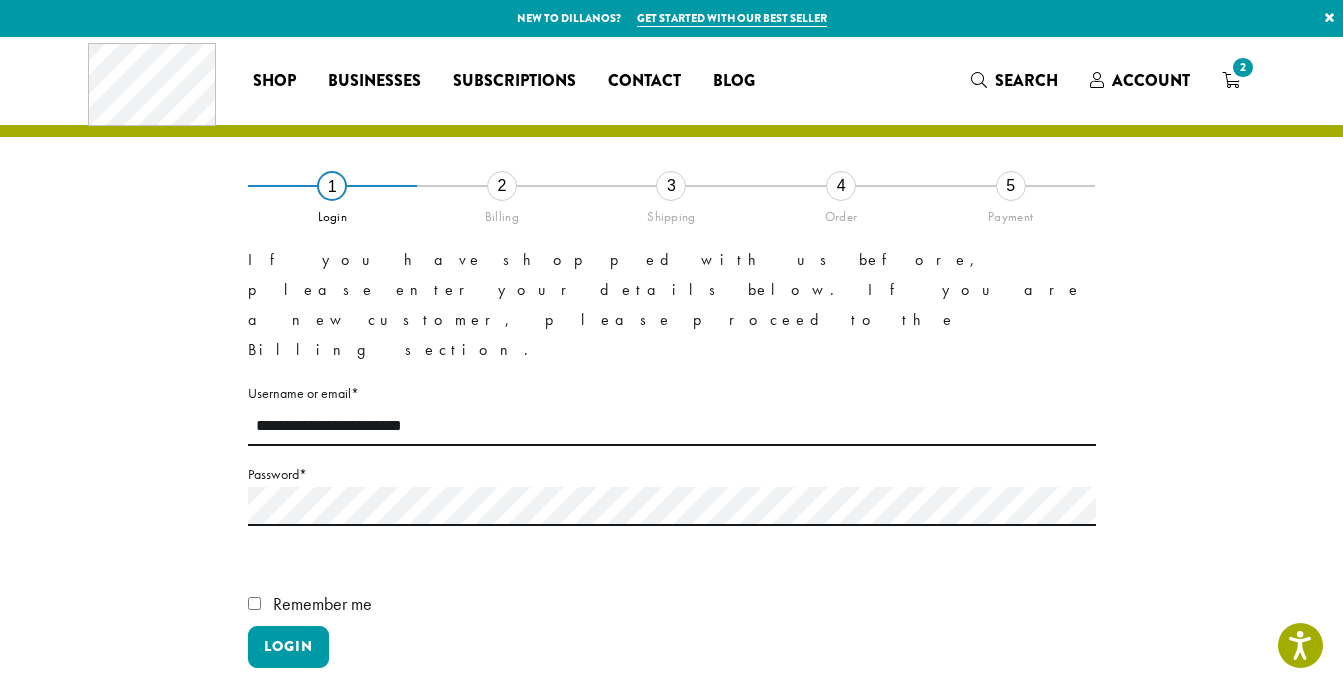 click on "*" at bounding box center [303, 474] 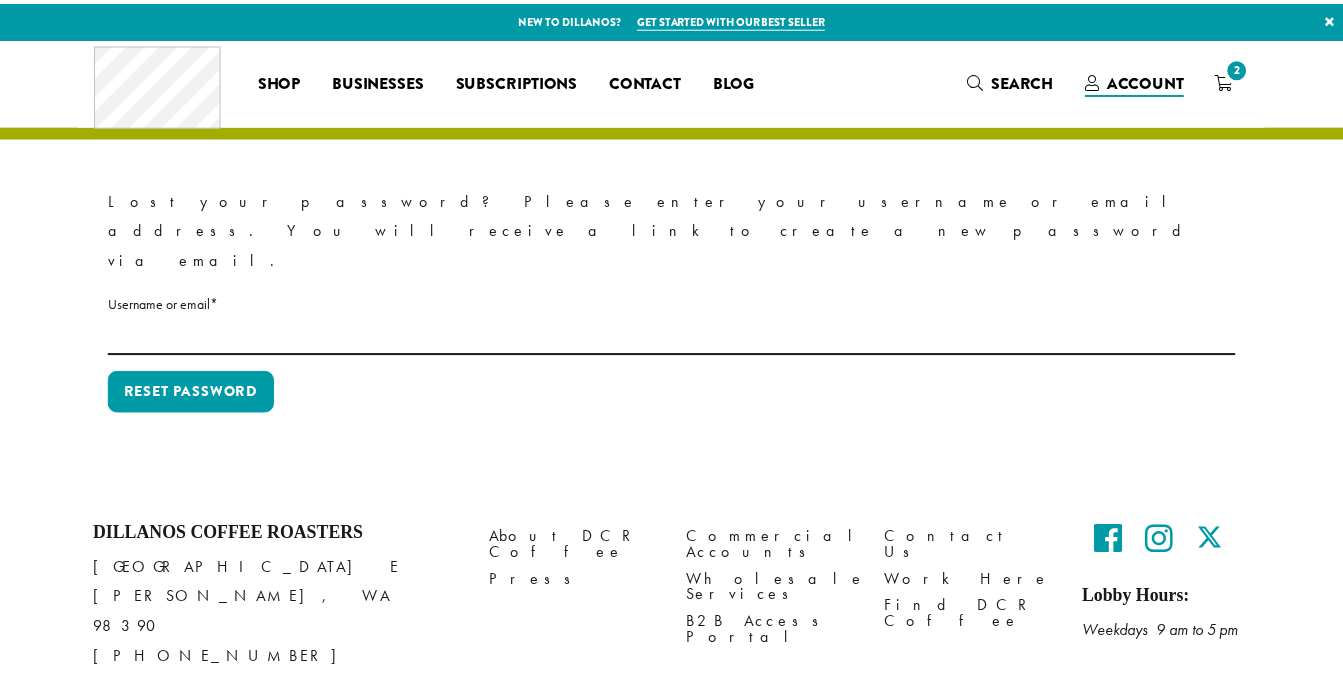 scroll, scrollTop: 0, scrollLeft: 0, axis: both 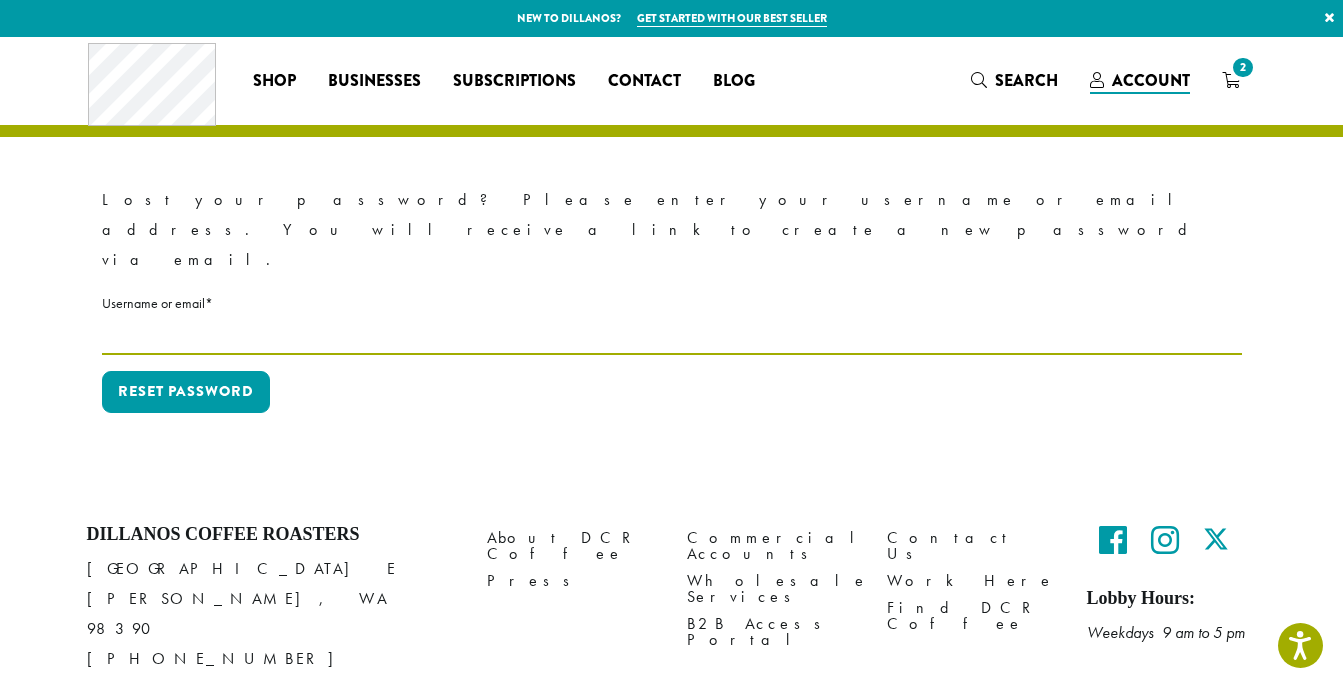 click on "Username or email  * Required" at bounding box center (672, 335) 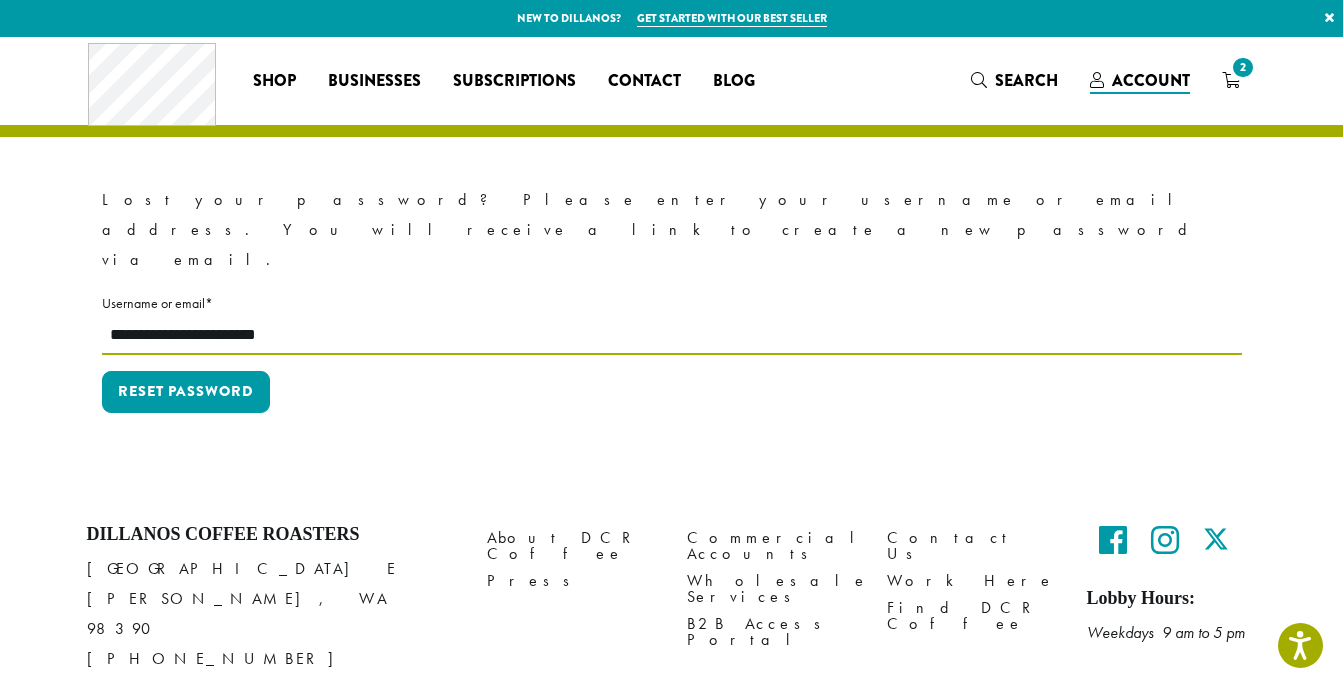 type on "**********" 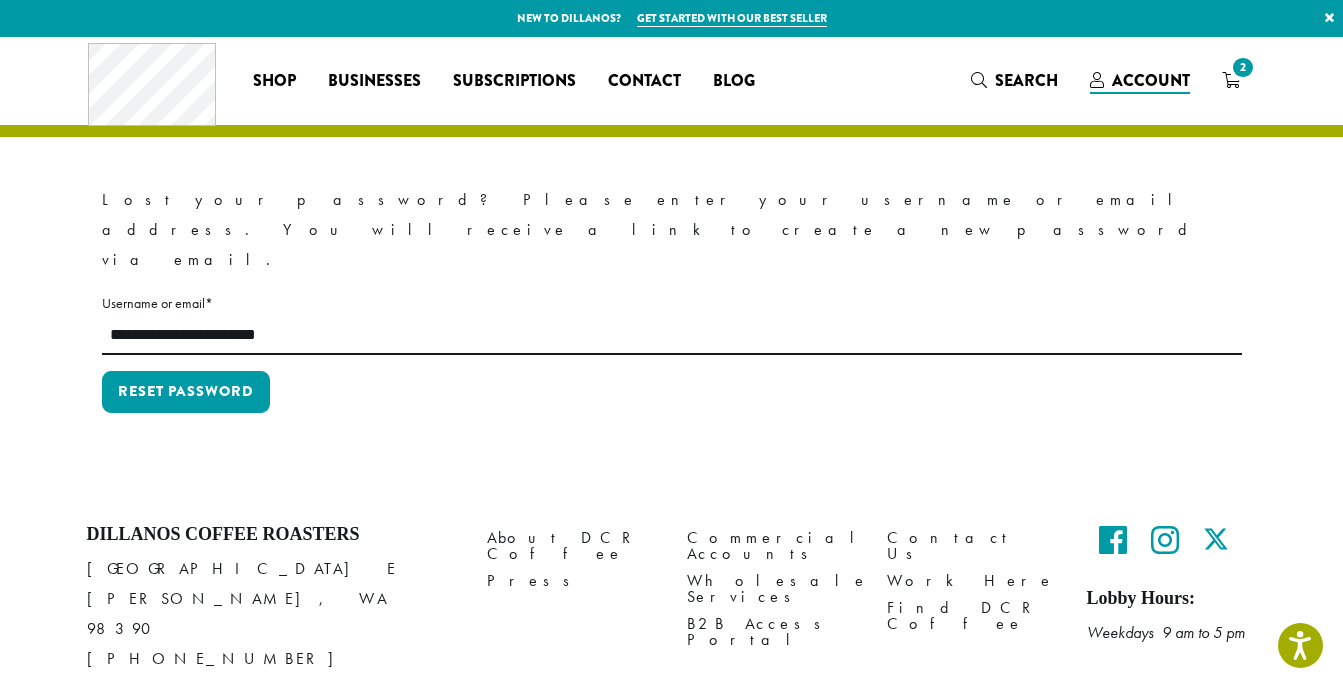 click on "Reset password" at bounding box center [672, 400] 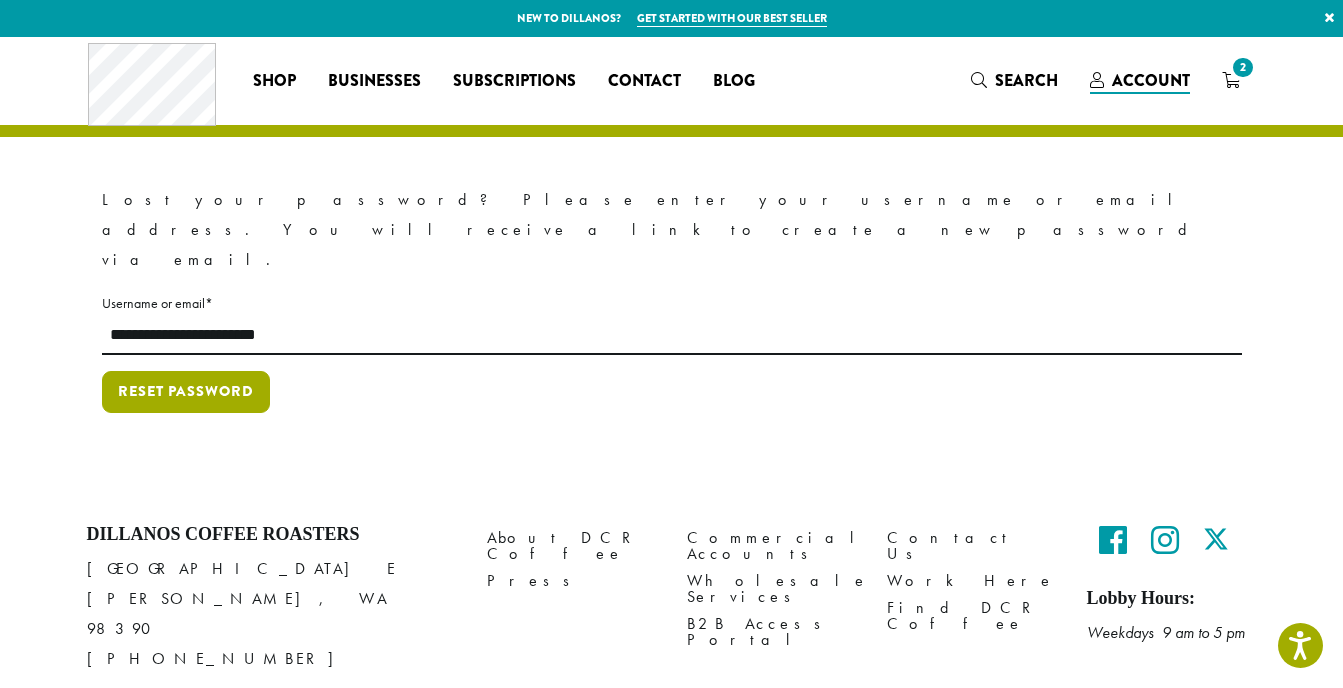 click on "Reset password" at bounding box center (186, 392) 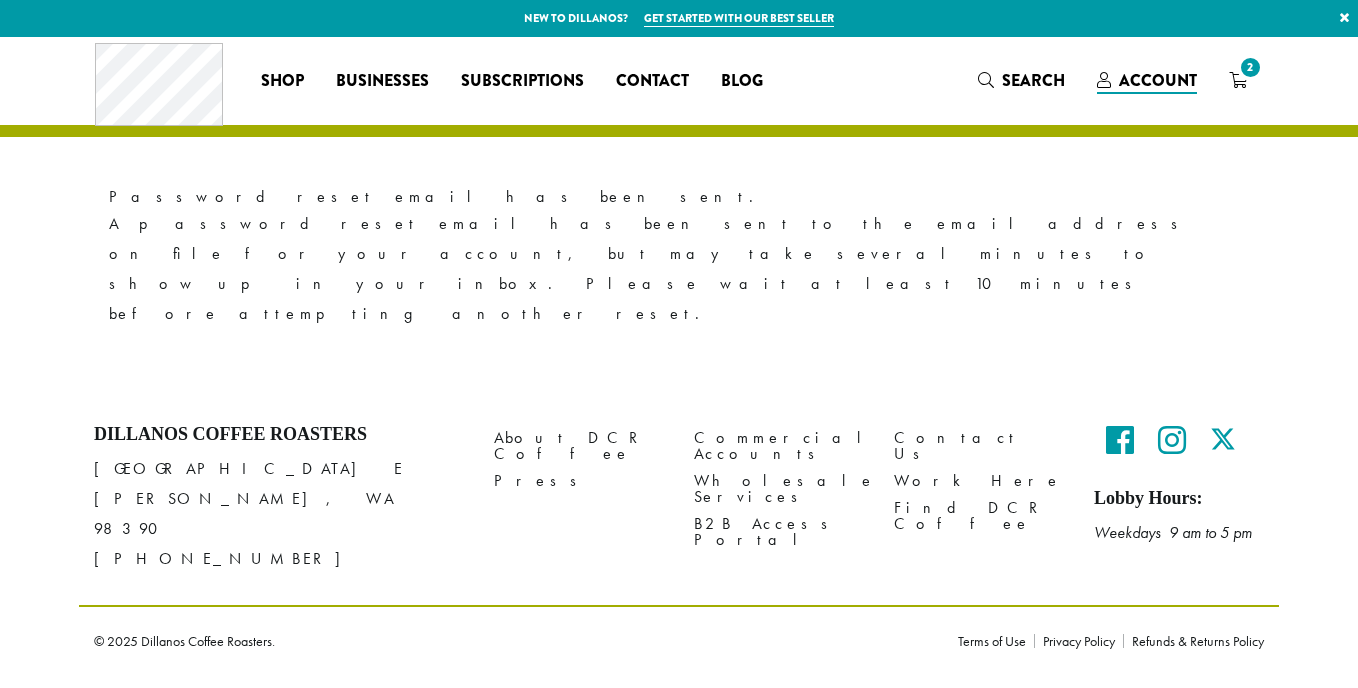 scroll, scrollTop: 0, scrollLeft: 0, axis: both 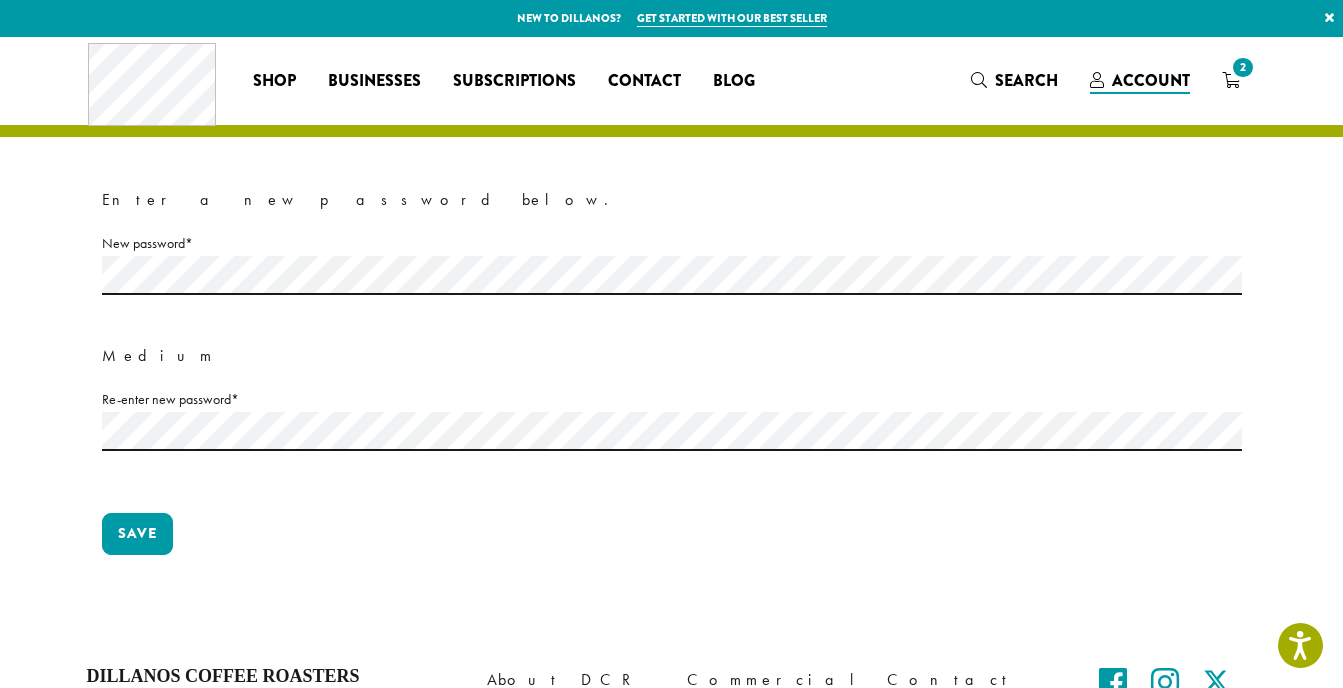 click on "Enter a new password below.
New password  * Required
Medium
Re-enter new password  * Required
Save" at bounding box center (672, 386) 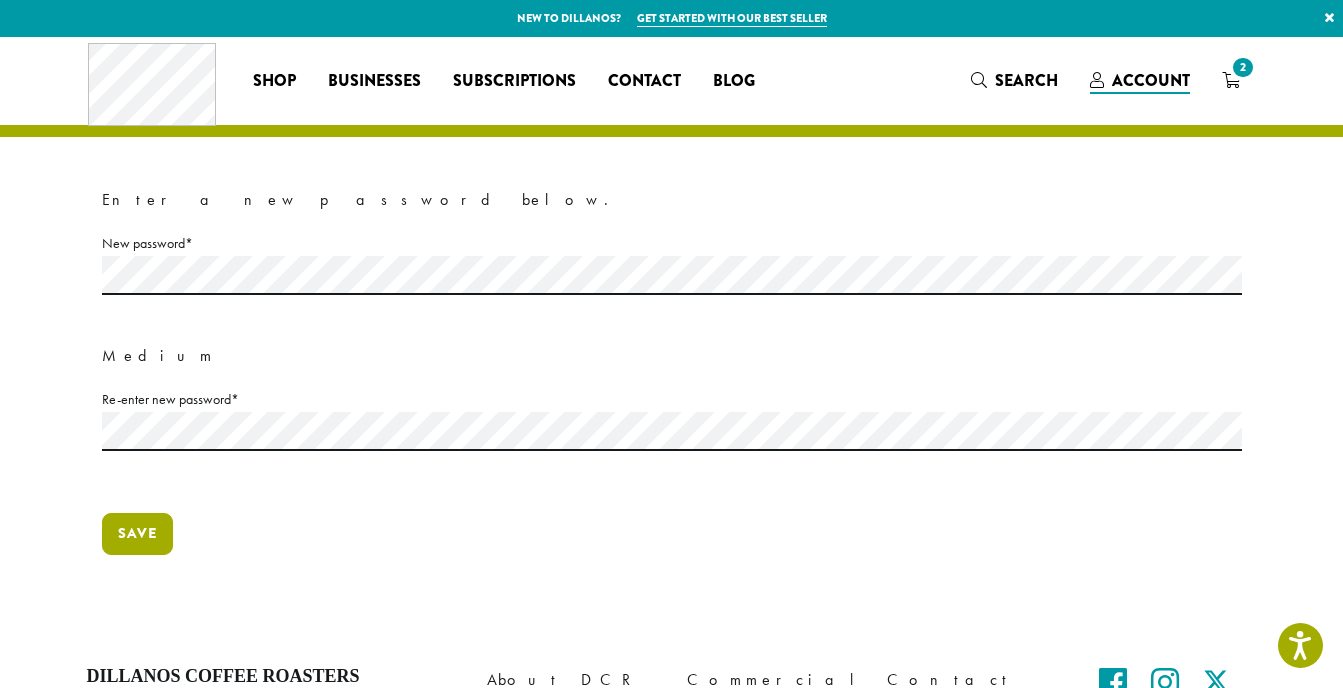 click on "Save" at bounding box center [137, 534] 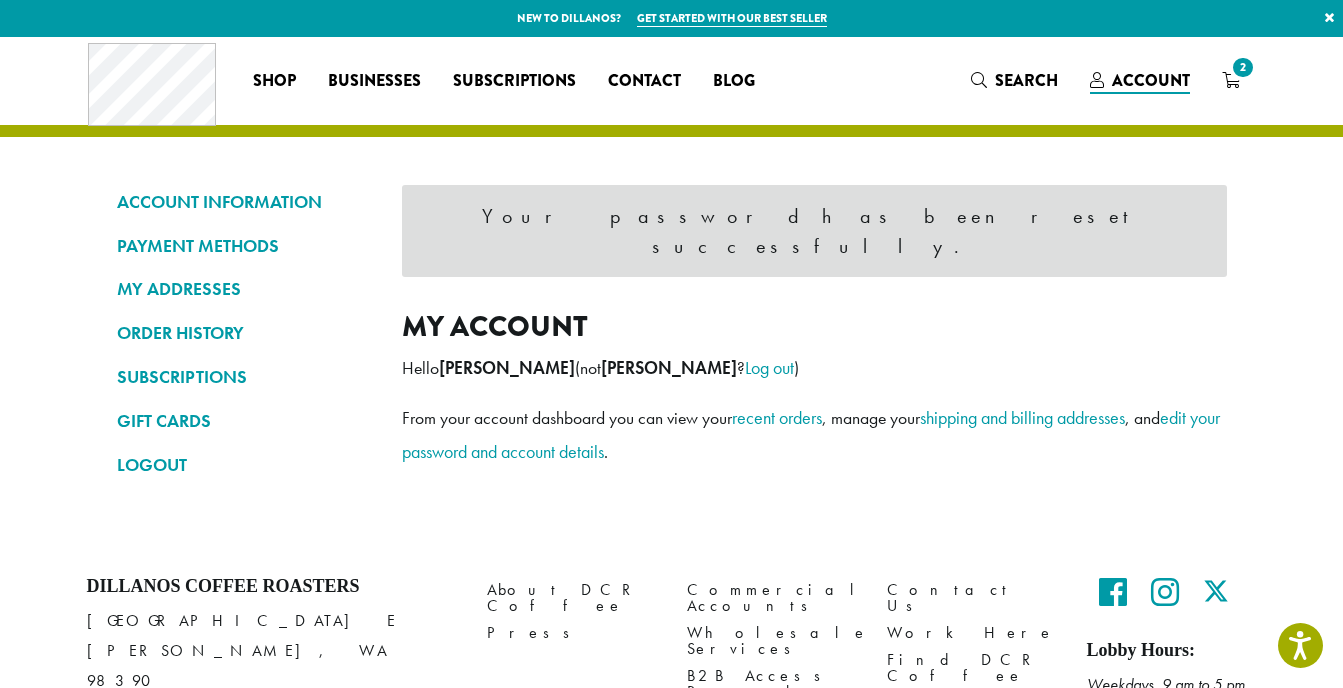scroll, scrollTop: 0, scrollLeft: 0, axis: both 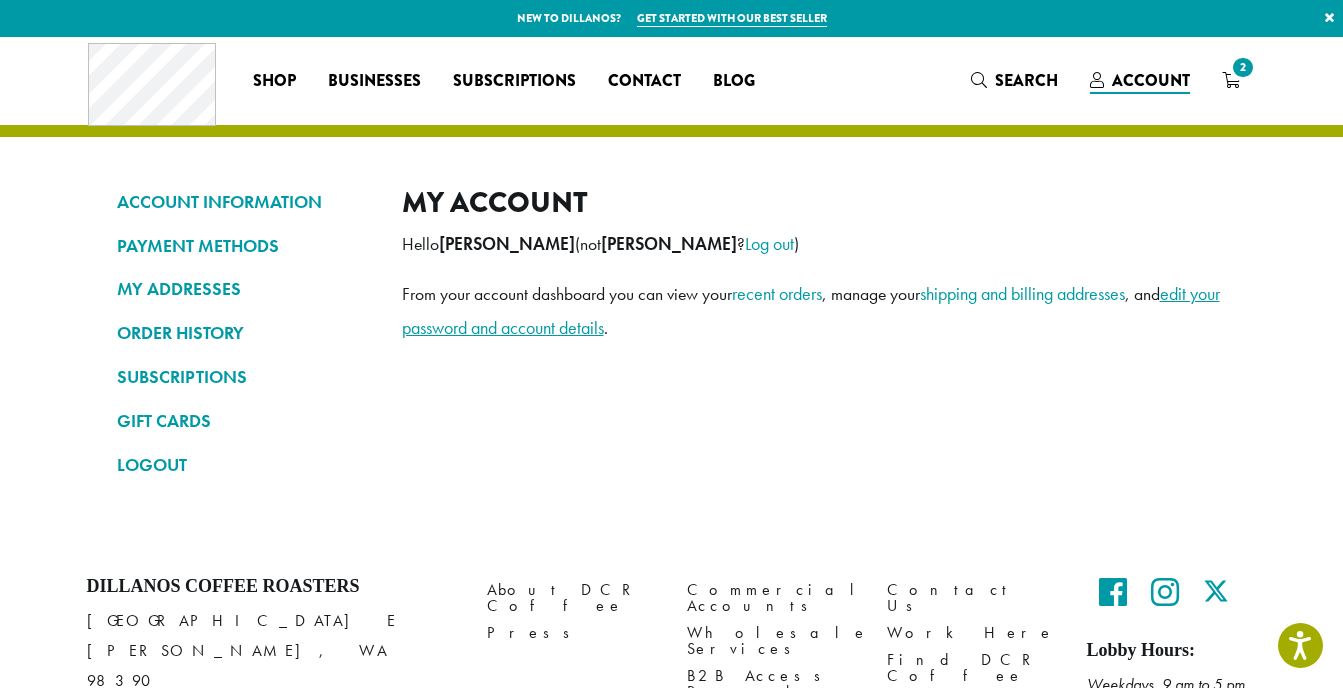 click on "edit your password and account details" at bounding box center [811, 310] 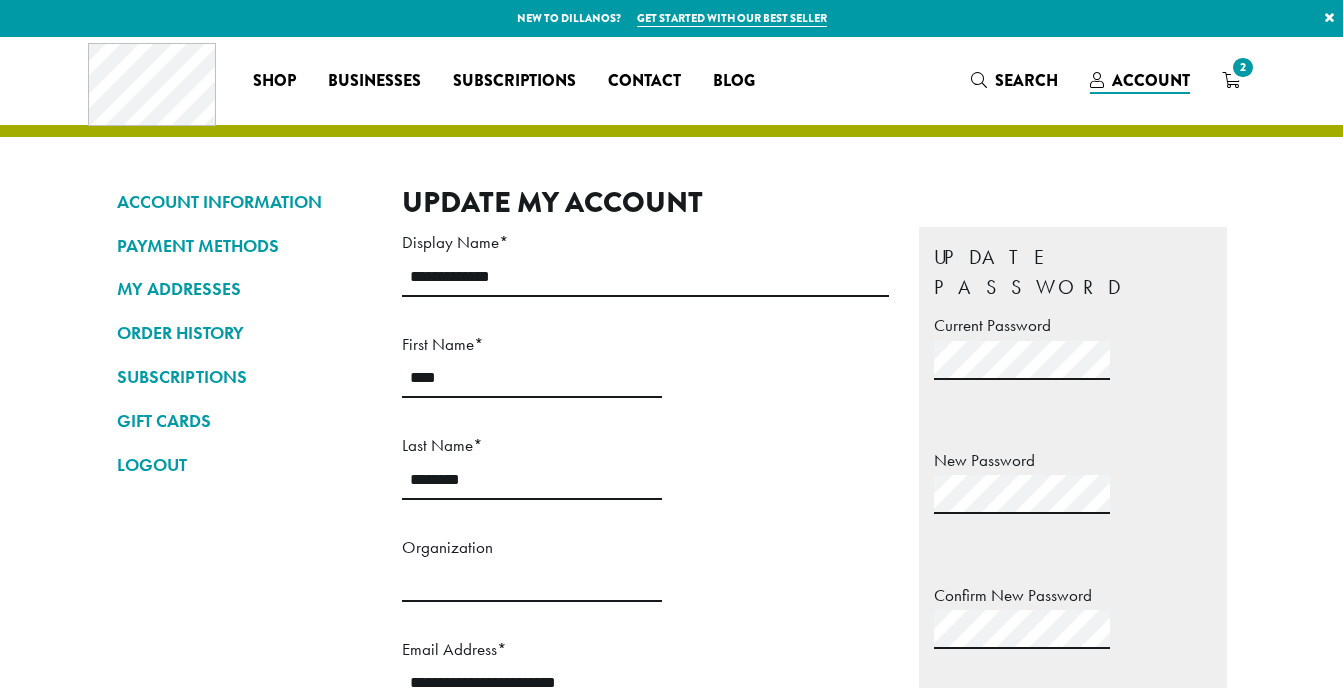 scroll, scrollTop: 0, scrollLeft: 0, axis: both 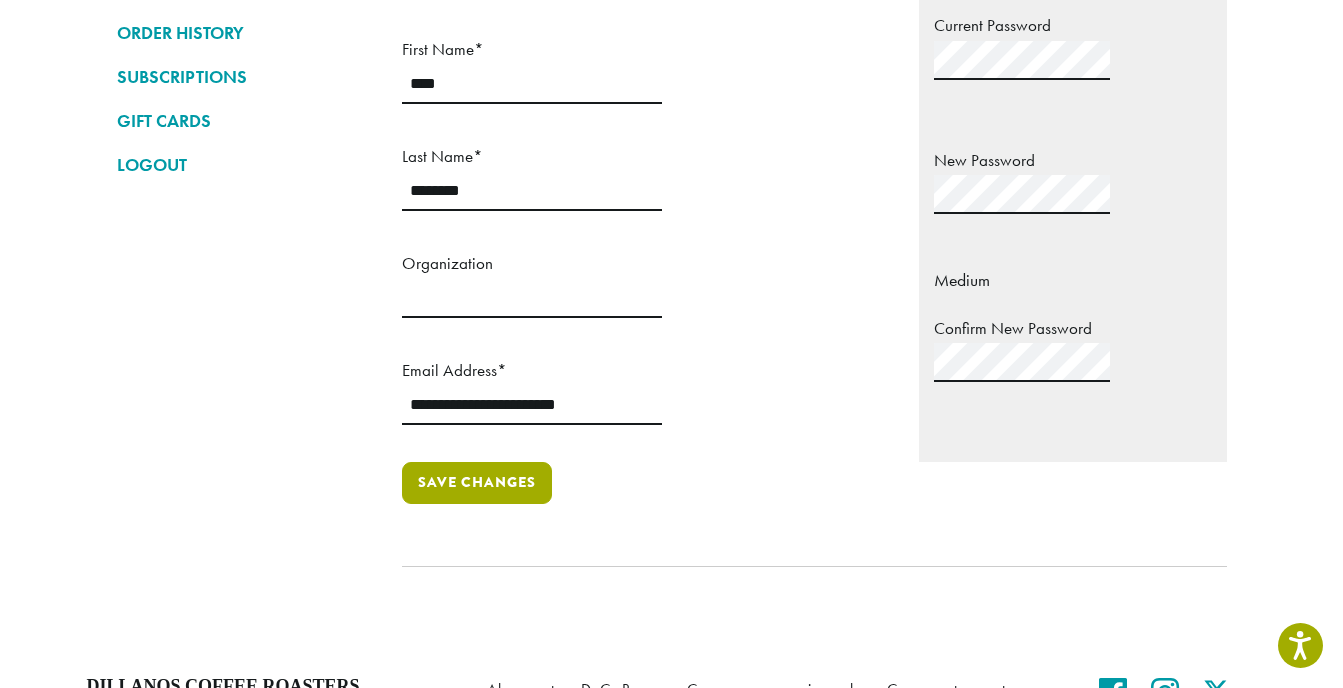 click on "Save changes" at bounding box center [477, 483] 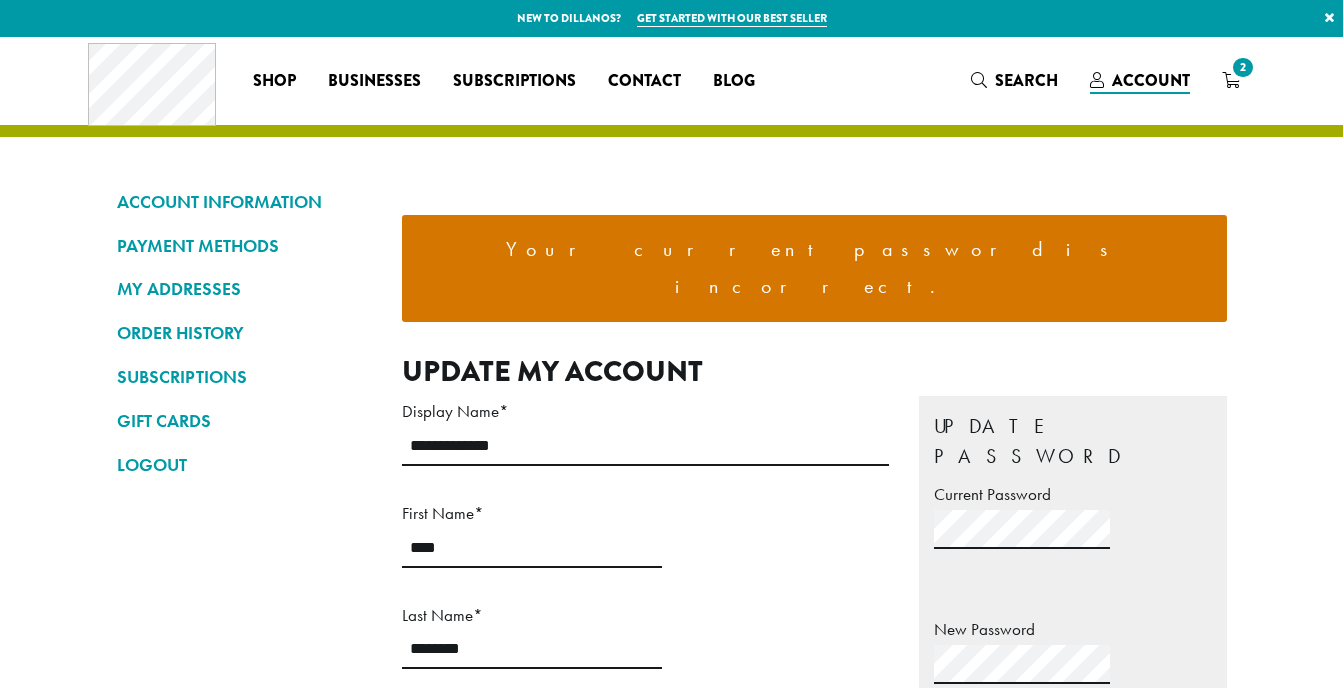 scroll, scrollTop: 0, scrollLeft: 0, axis: both 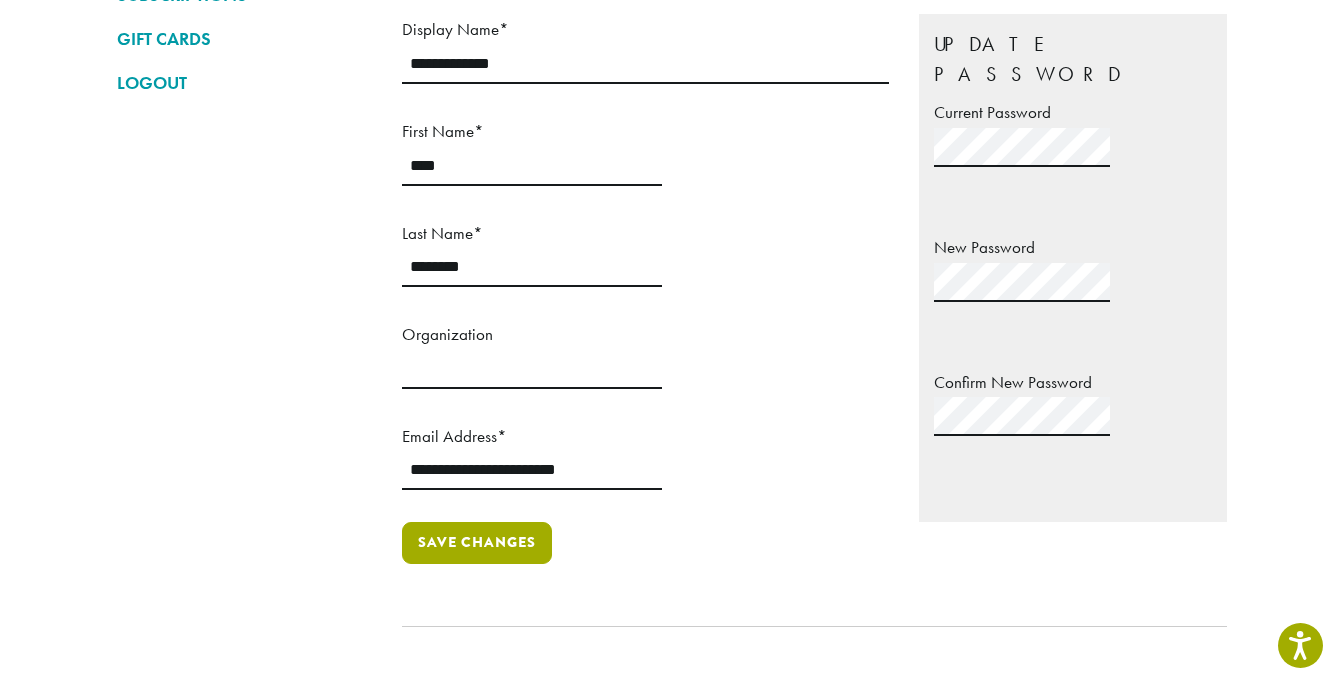 click on "Save changes" at bounding box center (477, 543) 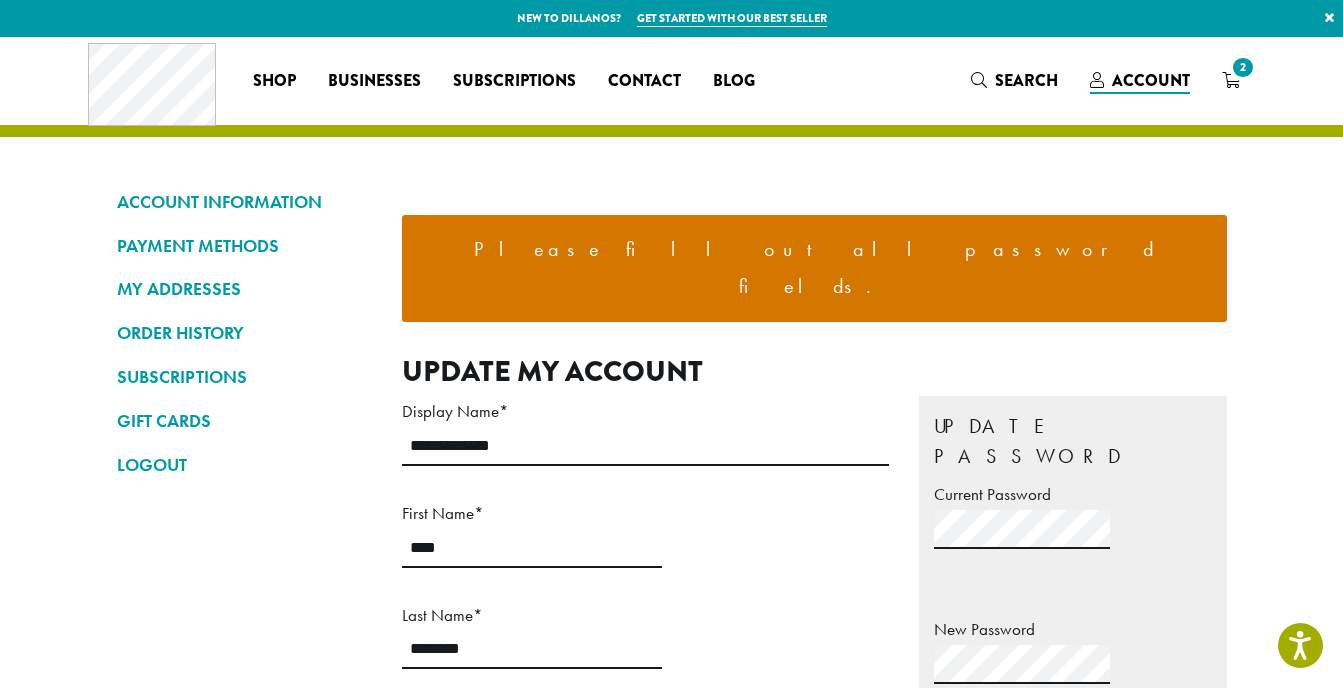 scroll, scrollTop: 0, scrollLeft: 0, axis: both 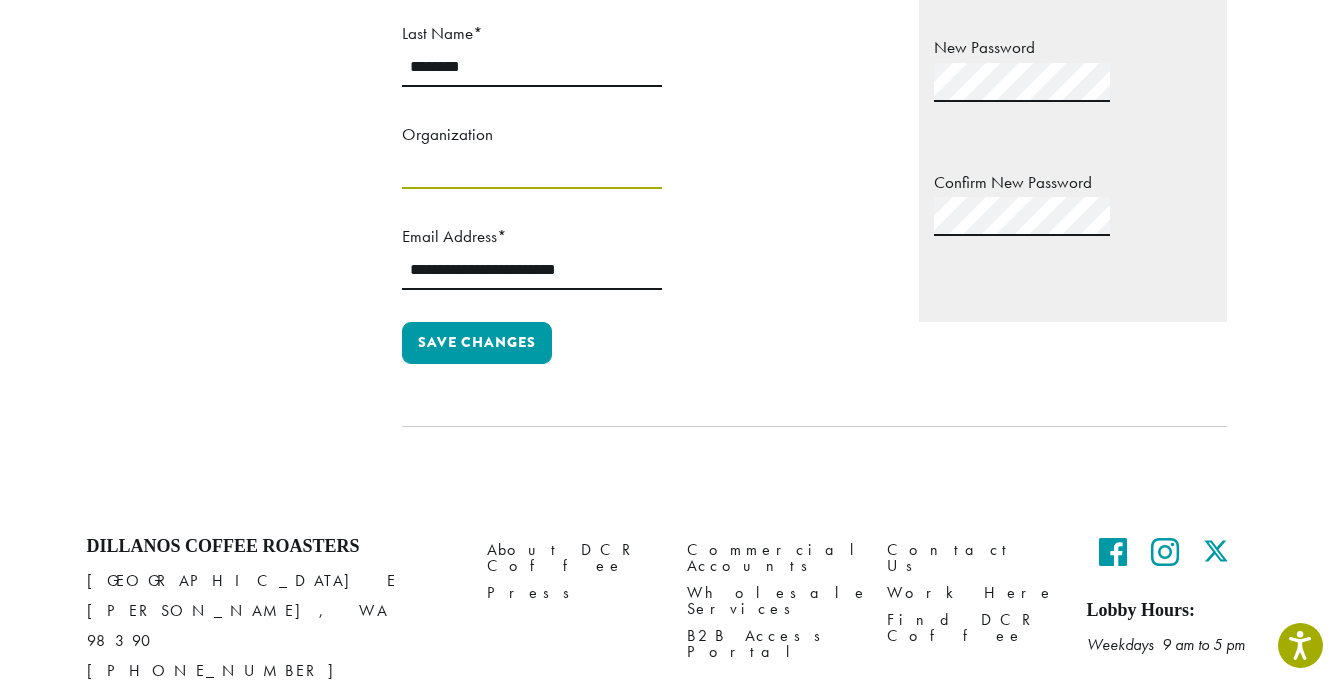 click on "Organization" at bounding box center (532, 169) 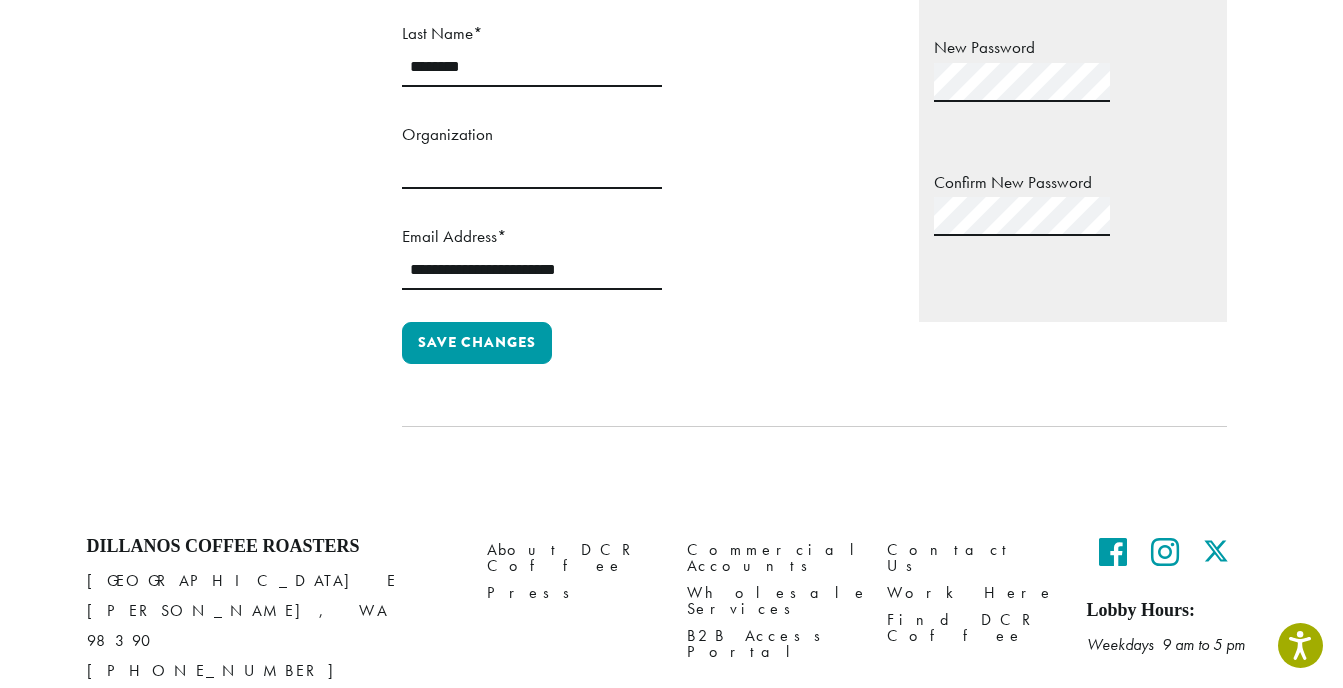 click on "Save changes" at bounding box center [814, 351] 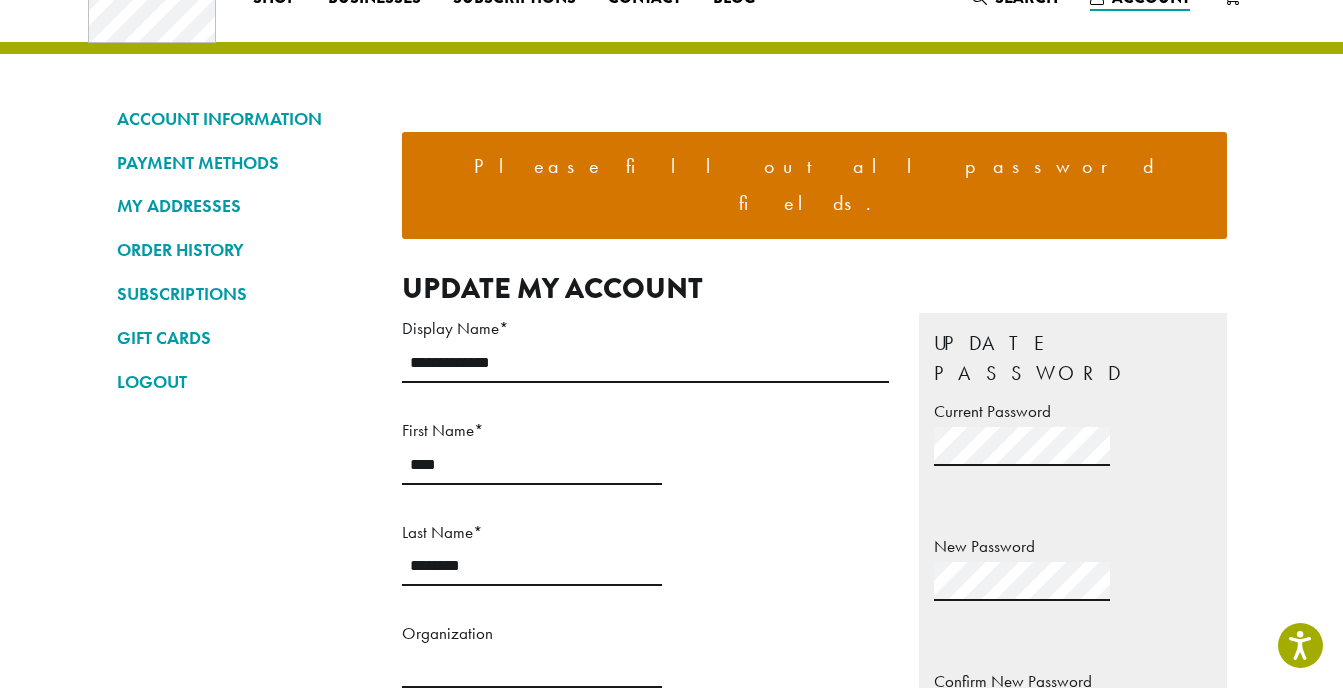 scroll, scrollTop: 82, scrollLeft: 0, axis: vertical 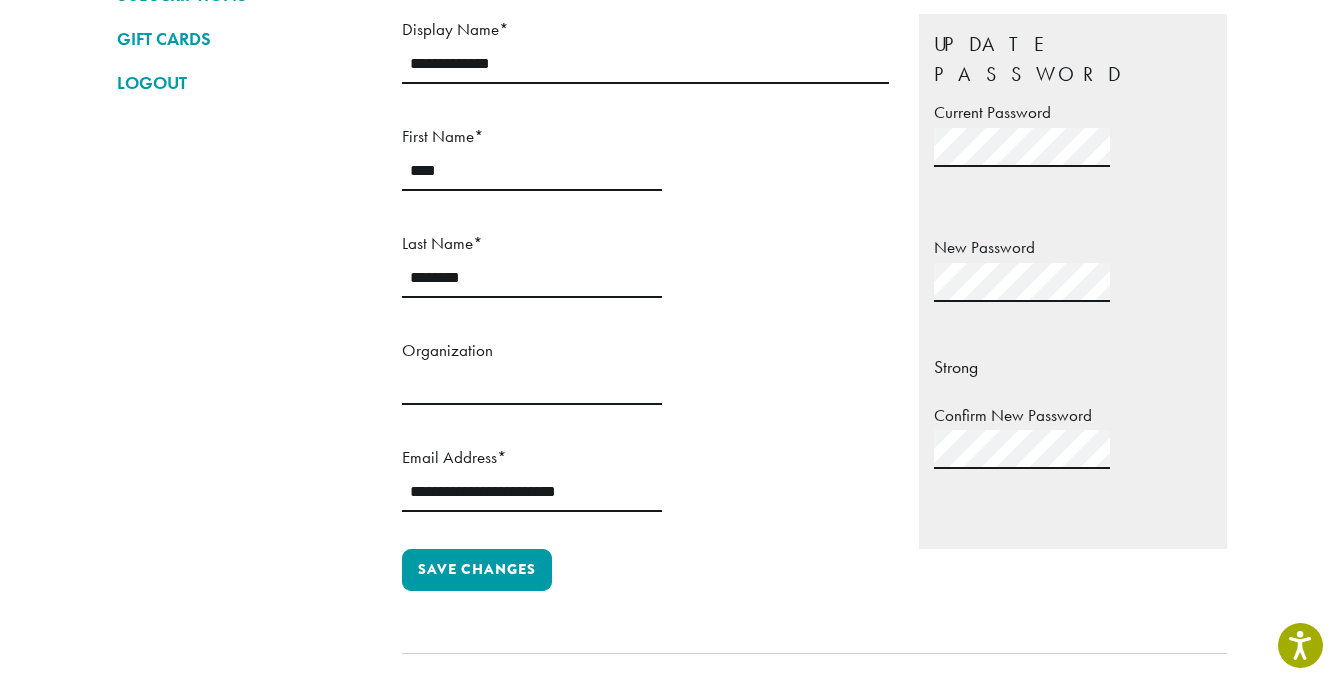 click on "Confirm New Password" at bounding box center [1073, 459] 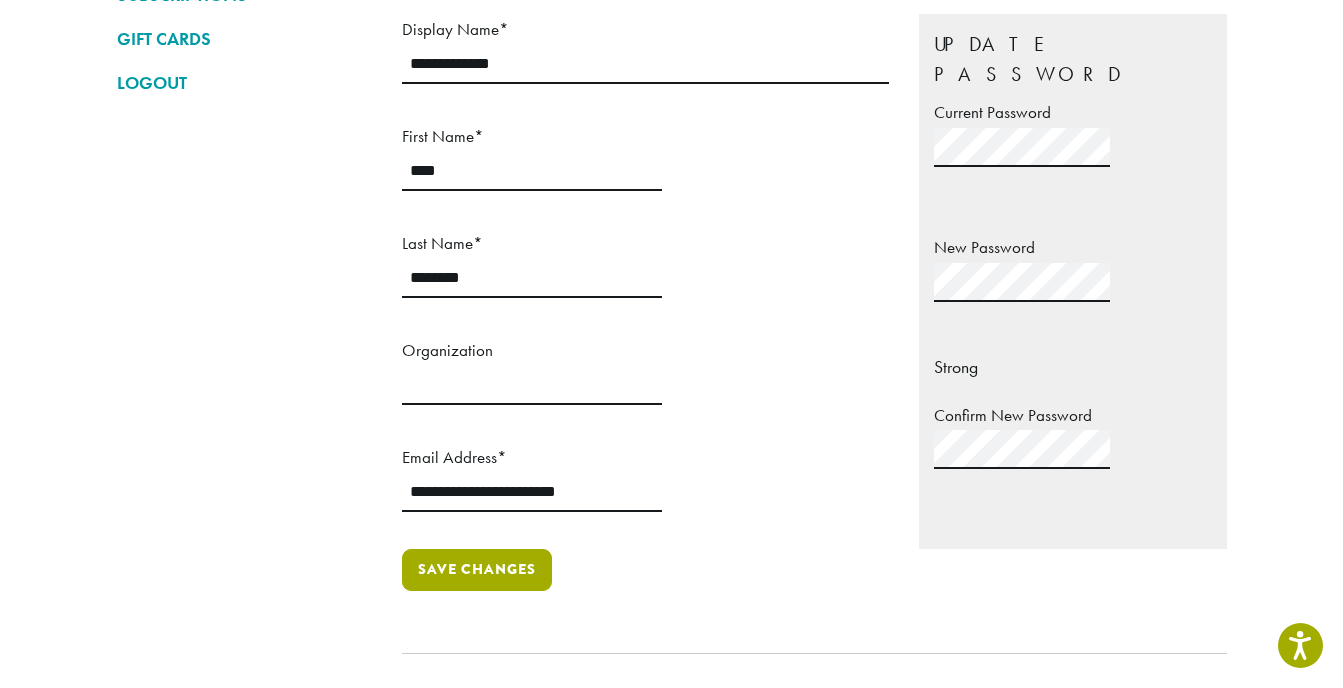 click on "Save changes" at bounding box center (477, 570) 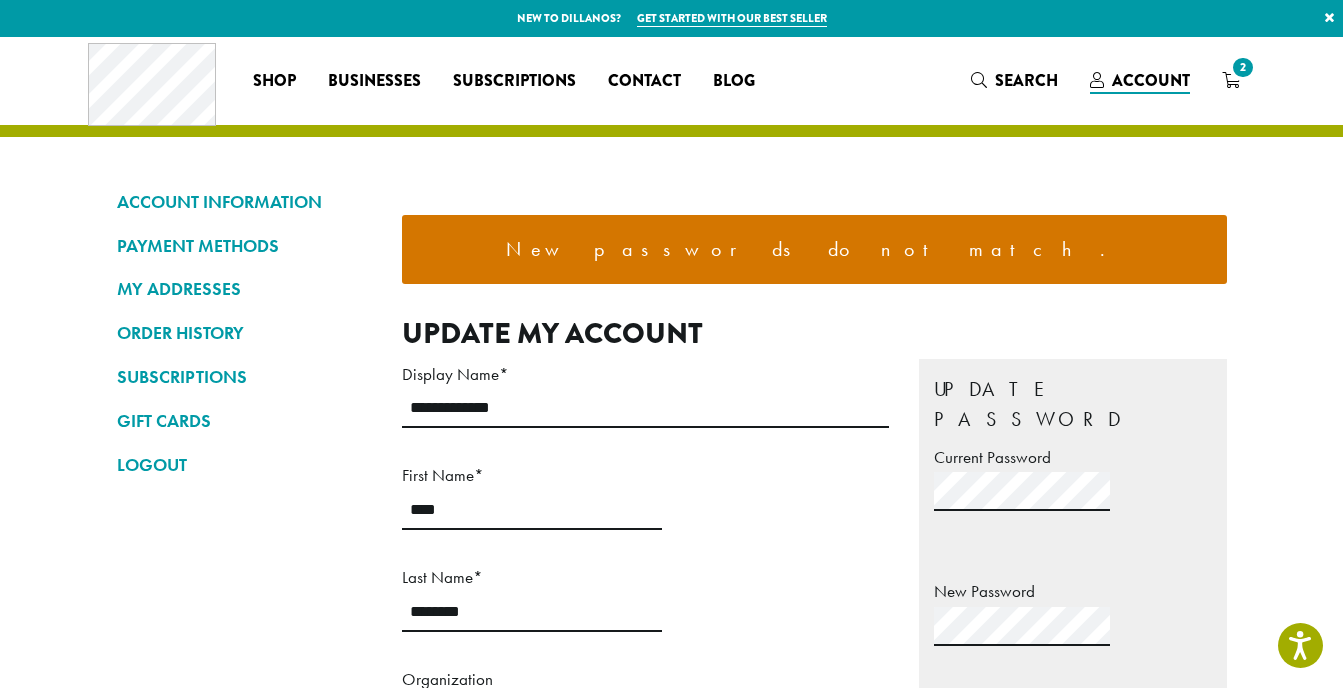 scroll, scrollTop: 0, scrollLeft: 0, axis: both 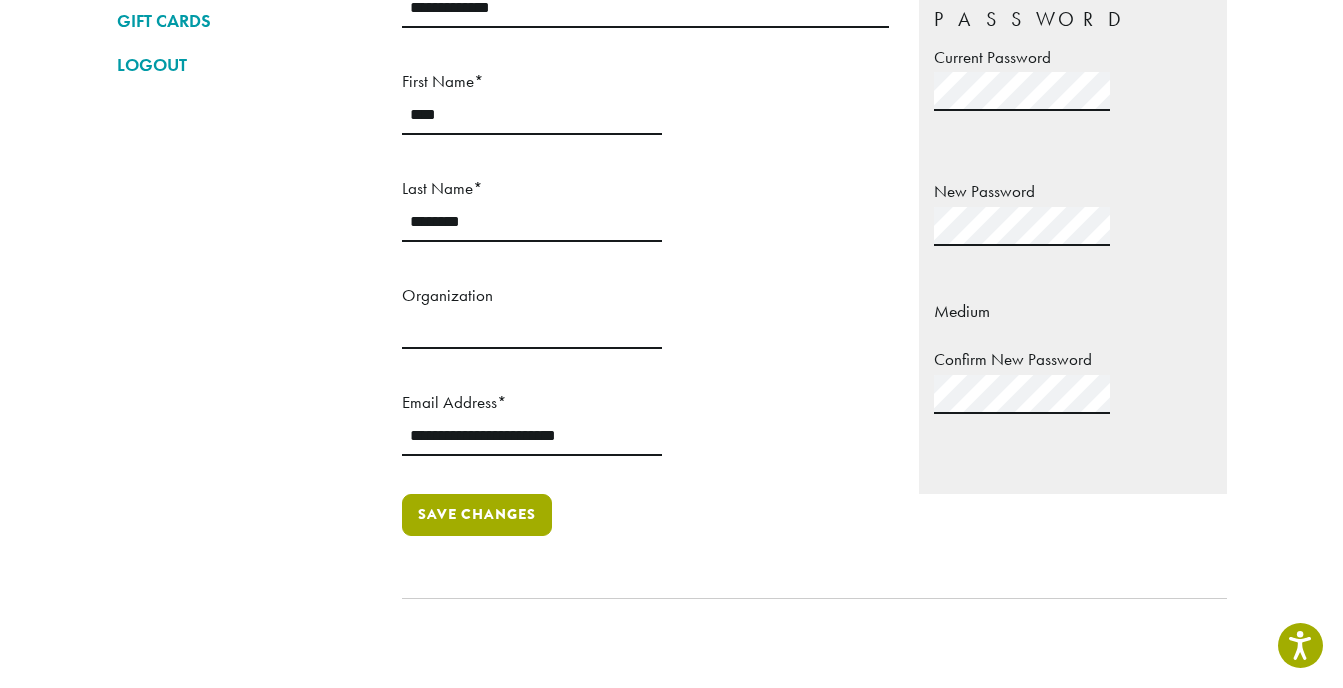 click on "Save changes" at bounding box center (477, 515) 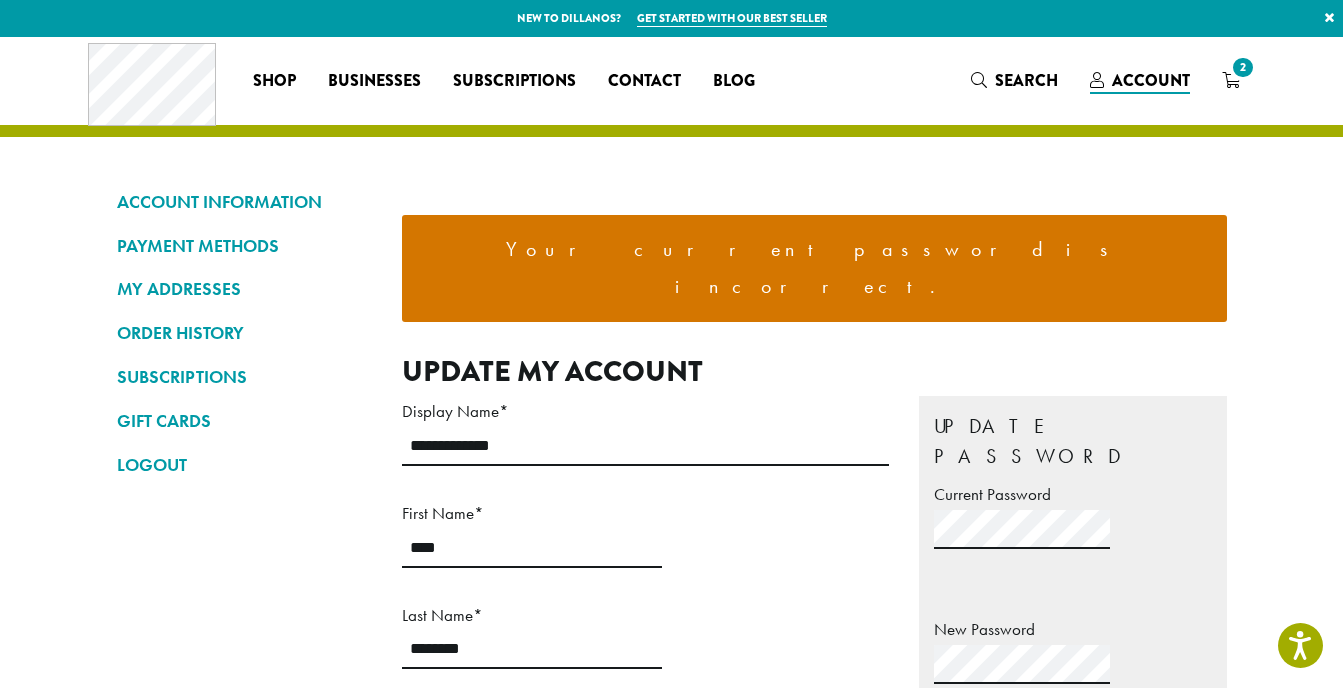 scroll, scrollTop: 0, scrollLeft: 0, axis: both 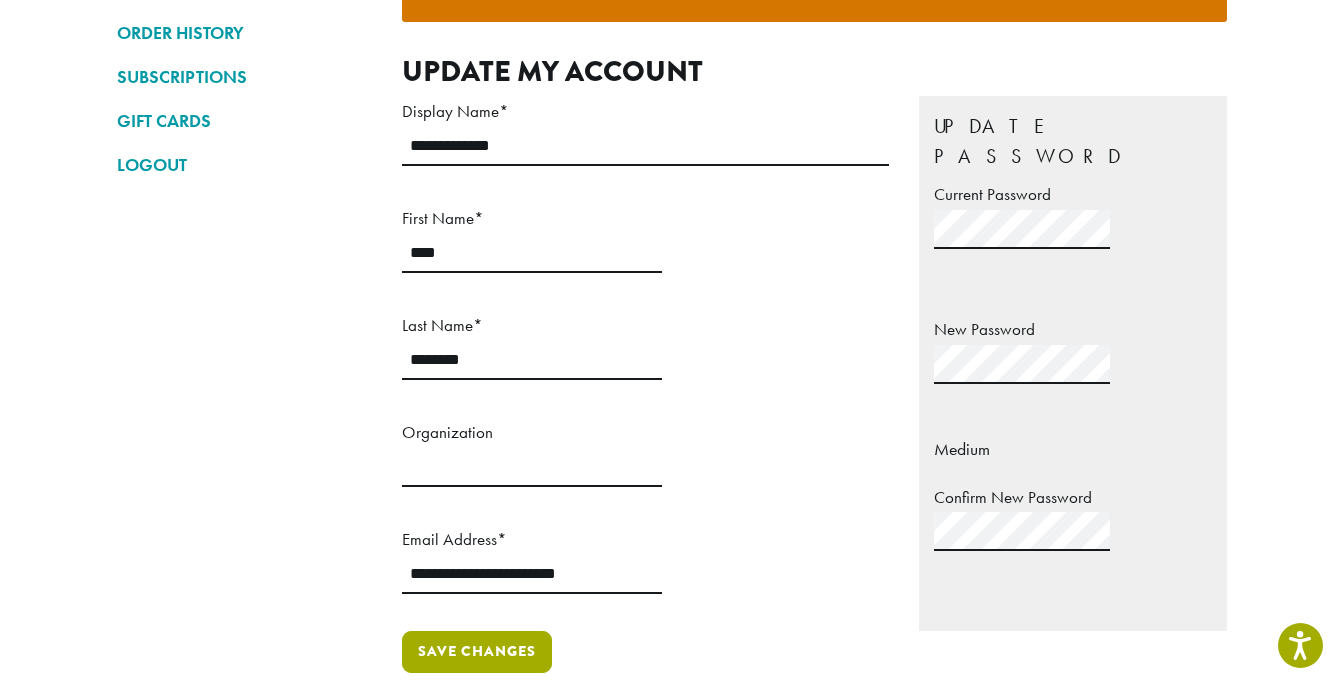 click on "Save changes" at bounding box center [477, 652] 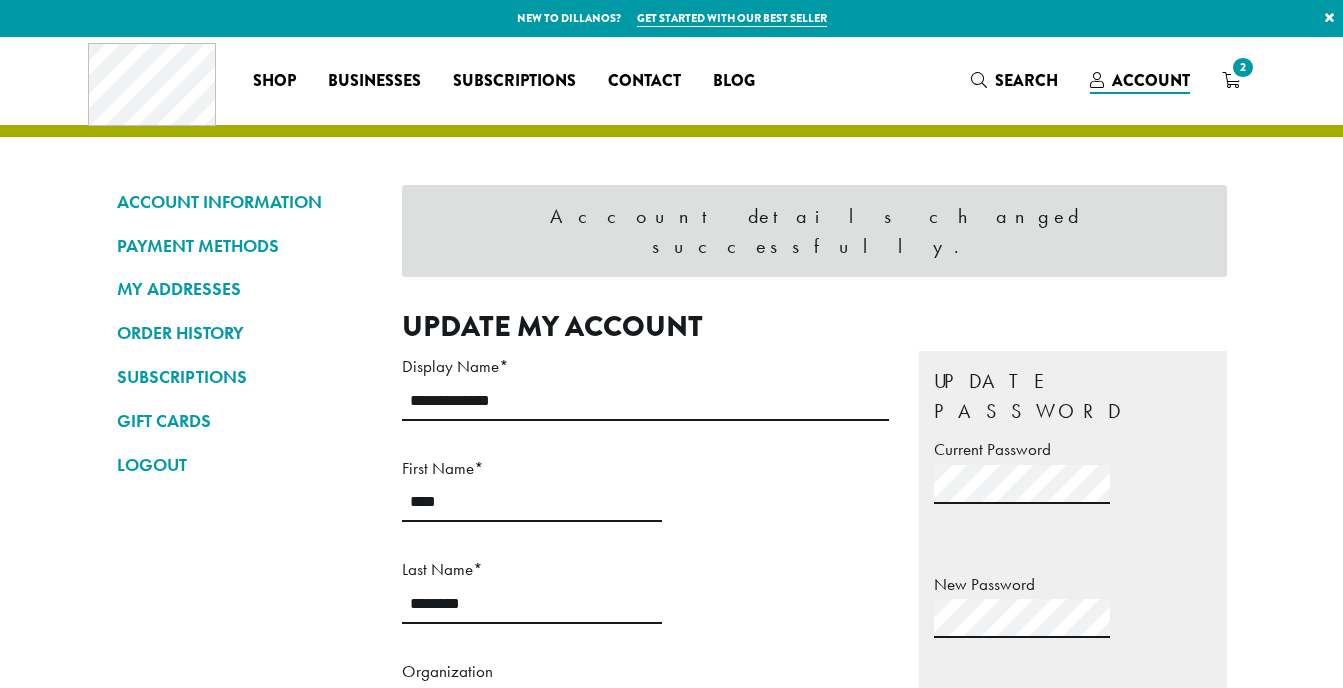 scroll, scrollTop: 0, scrollLeft: 0, axis: both 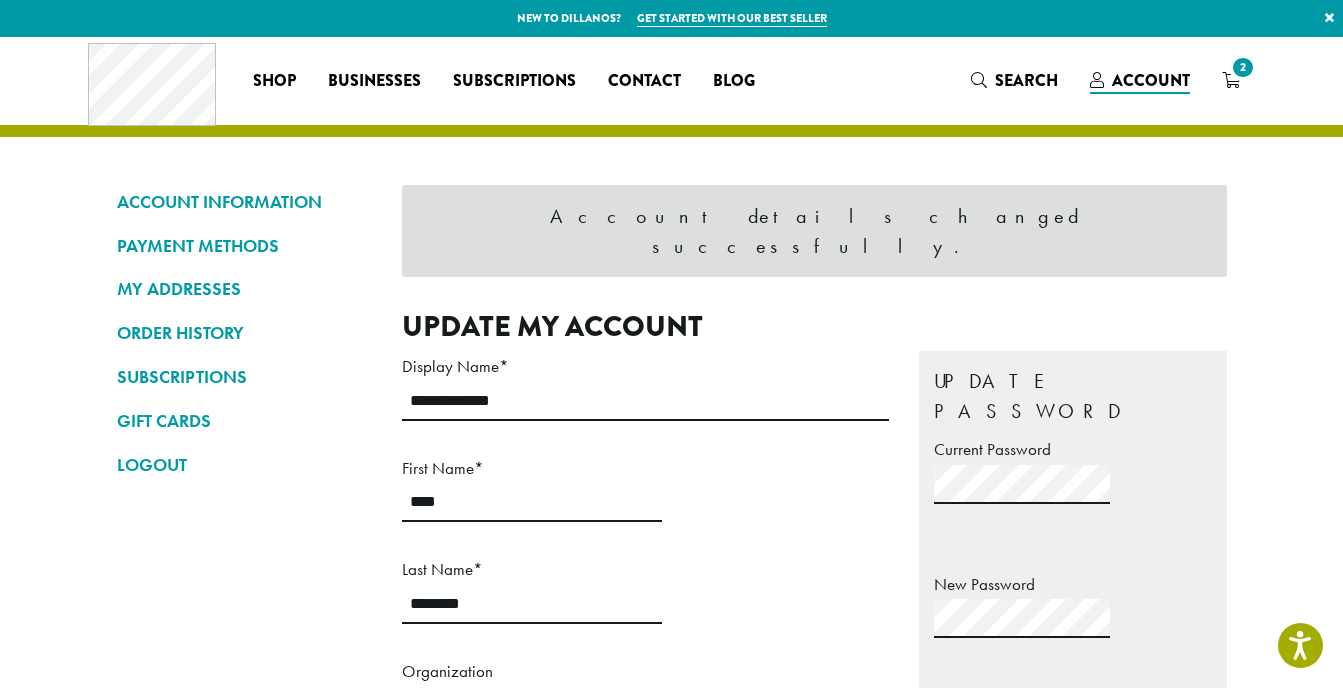 click on "First Name  *
****" at bounding box center [532, 496] 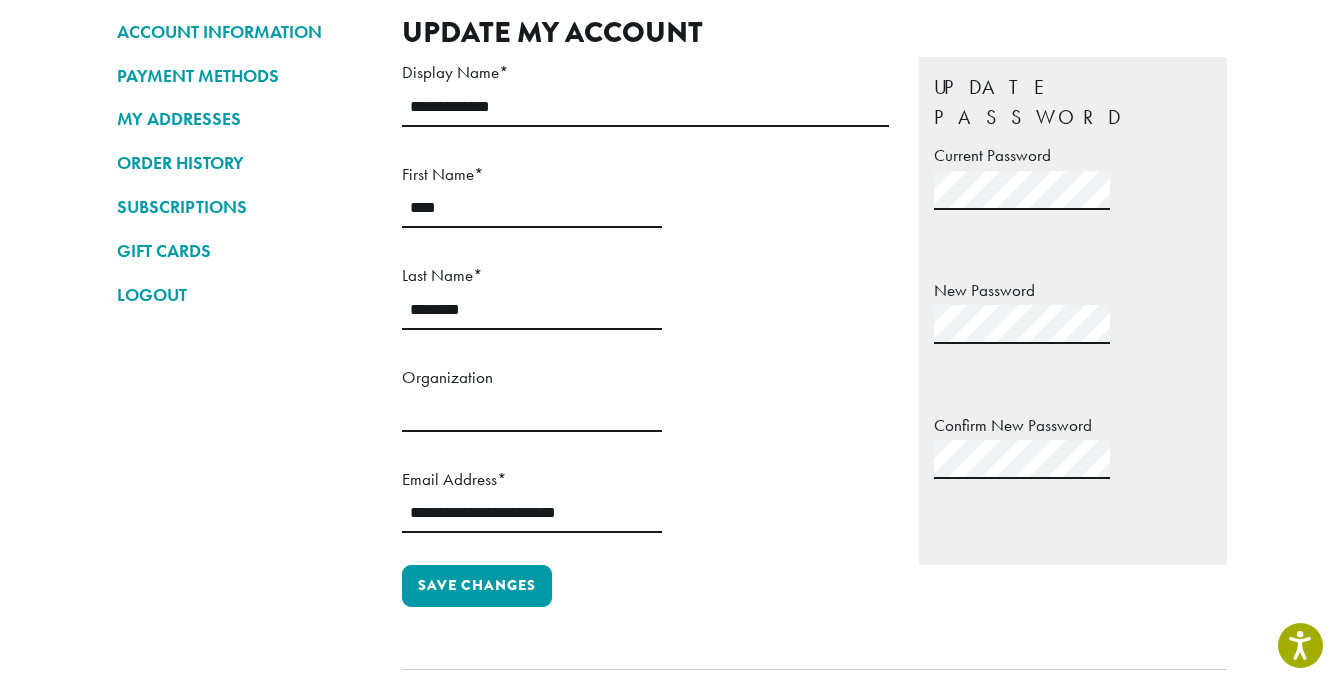 scroll, scrollTop: 200, scrollLeft: 0, axis: vertical 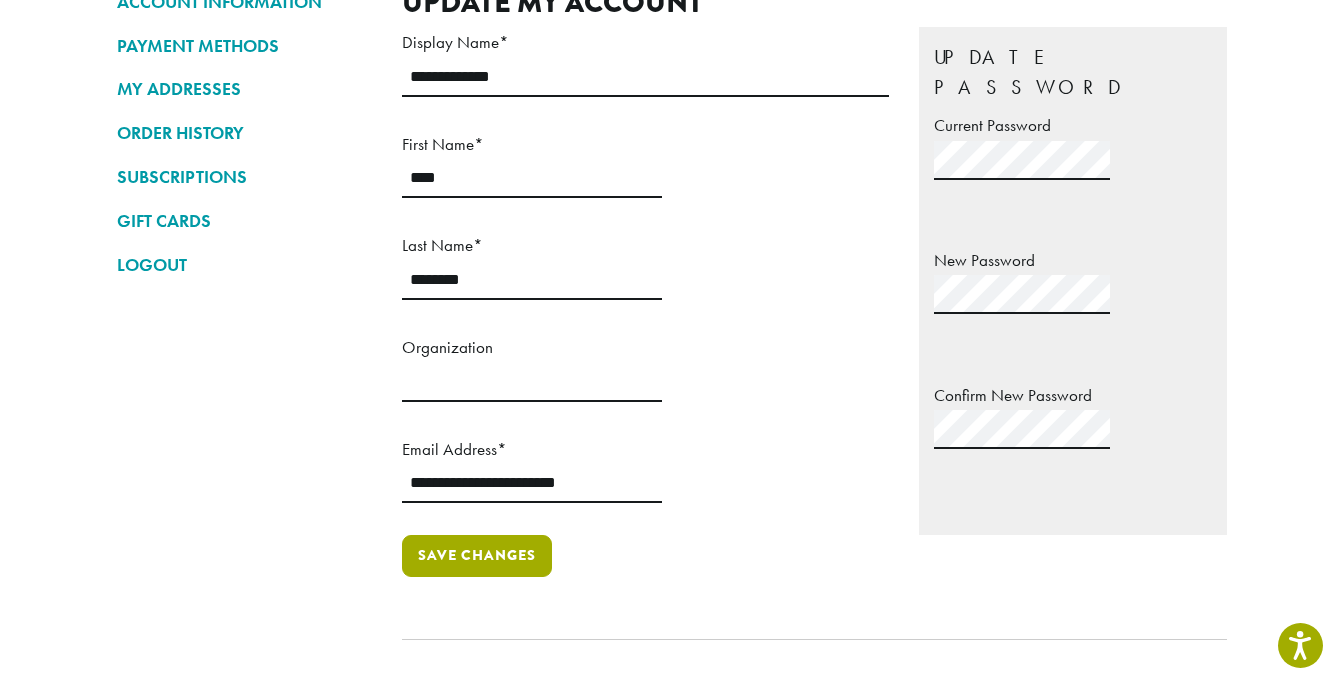 click on "Save changes" at bounding box center (477, 556) 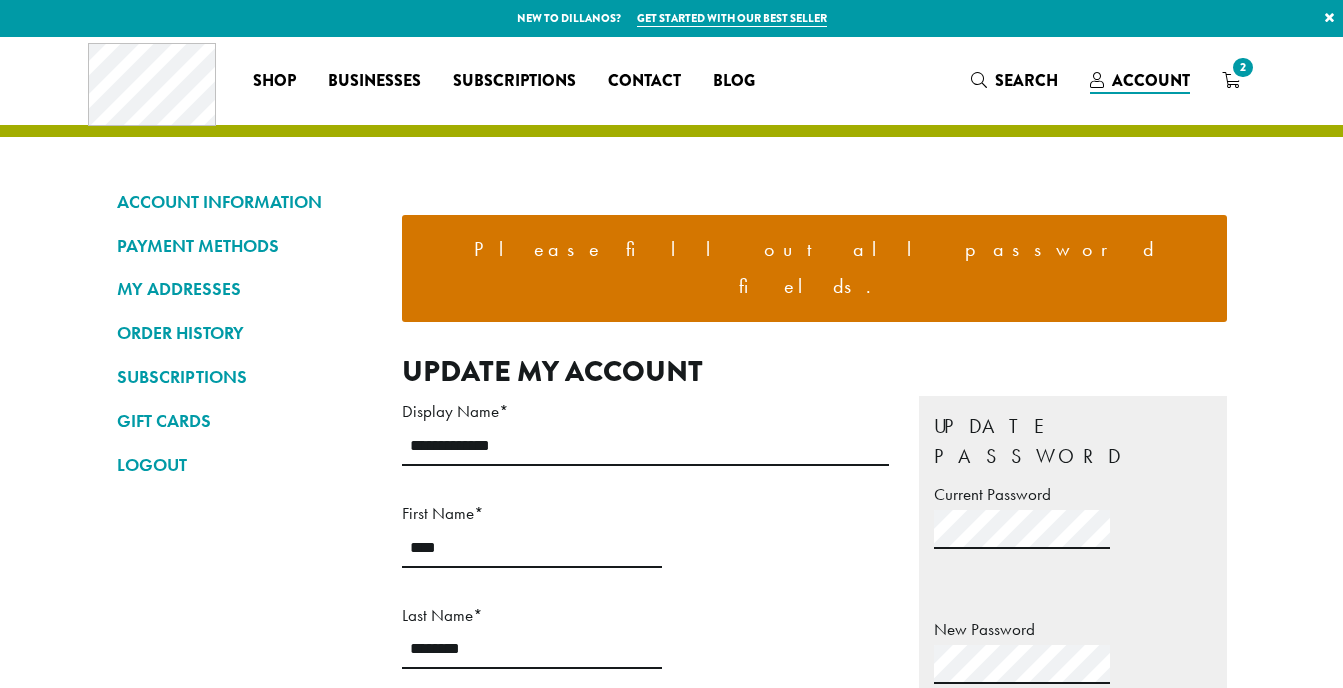scroll, scrollTop: 0, scrollLeft: 0, axis: both 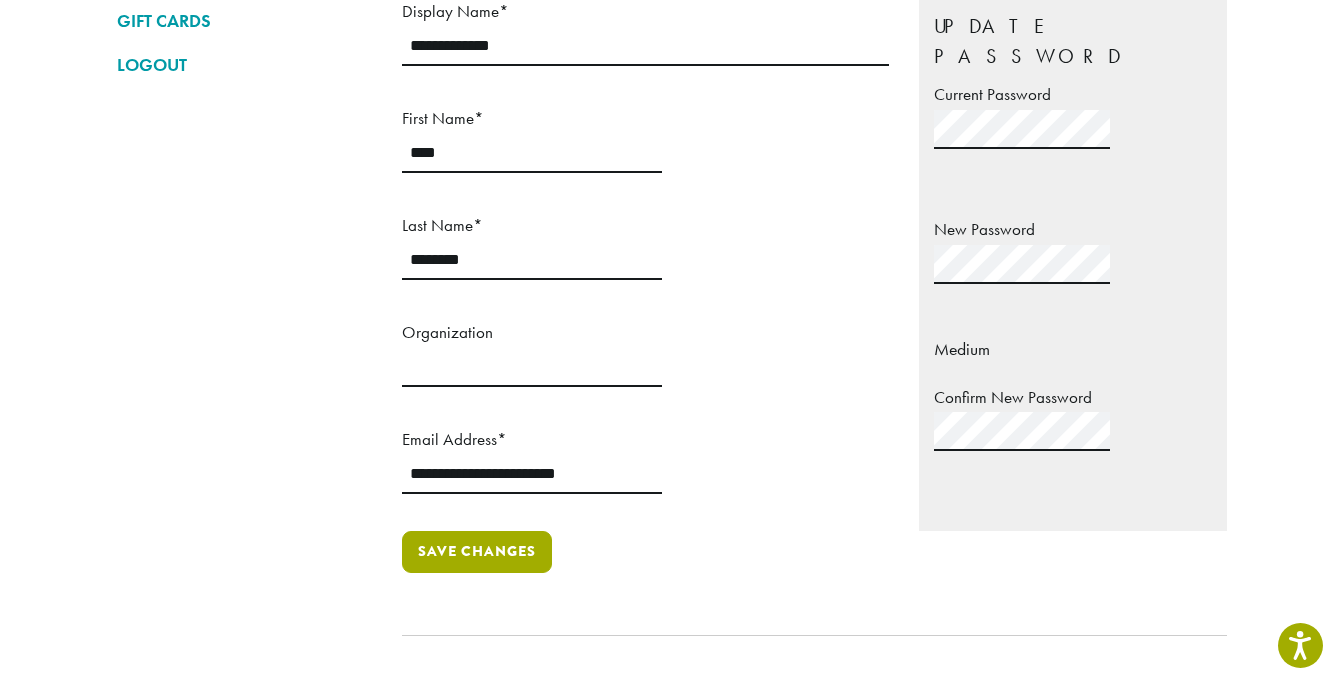 click on "Save changes" at bounding box center [477, 552] 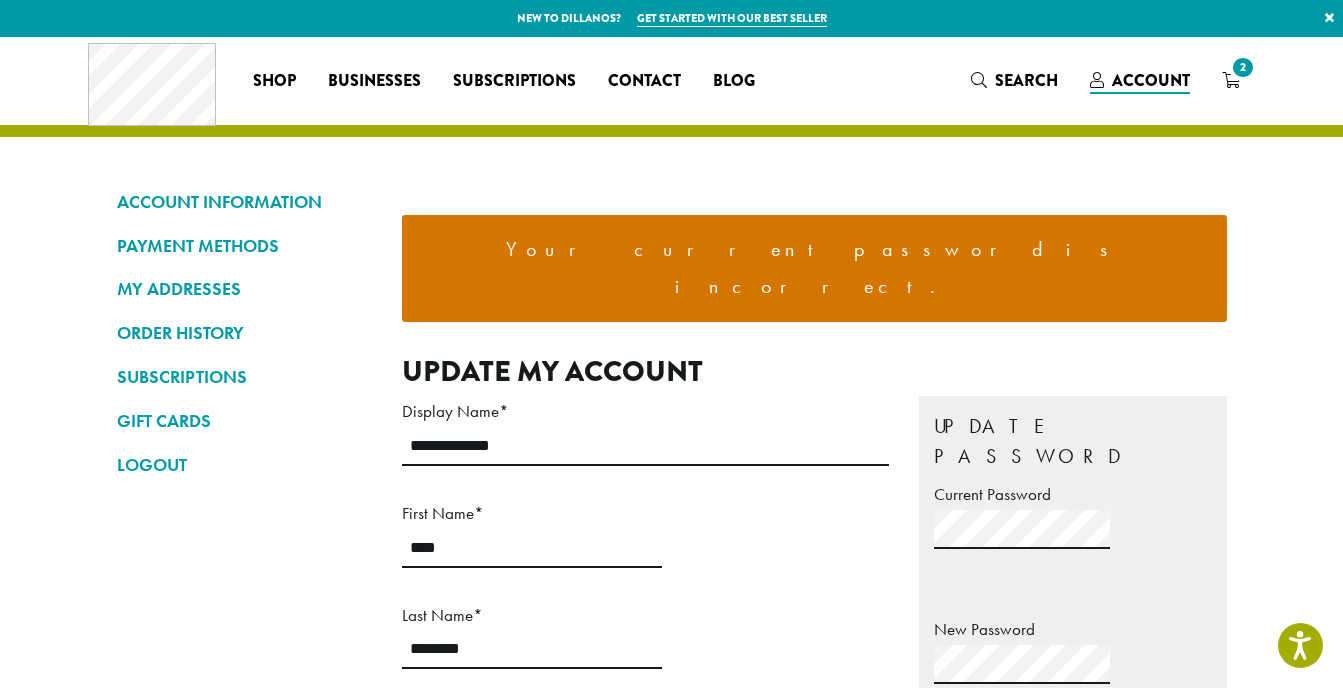 scroll, scrollTop: 0, scrollLeft: 0, axis: both 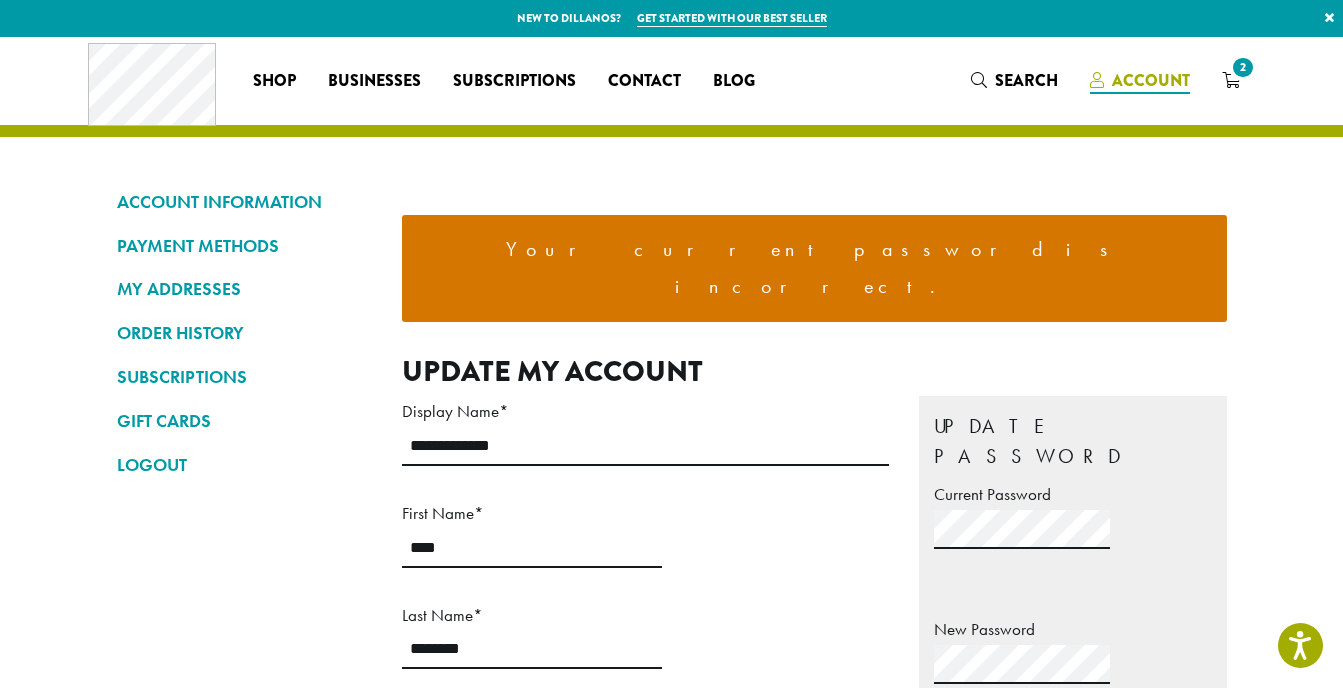 click on "Account" at bounding box center [1151, 80] 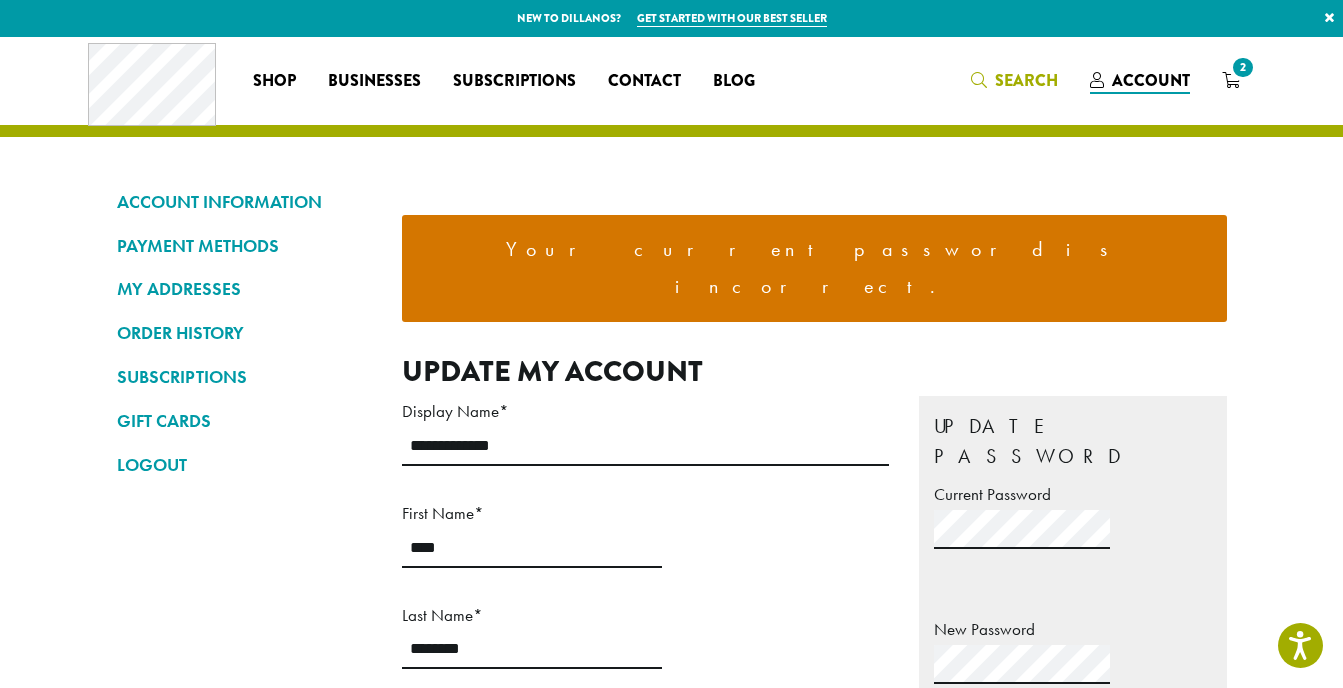 click on "Search" at bounding box center [1026, 80] 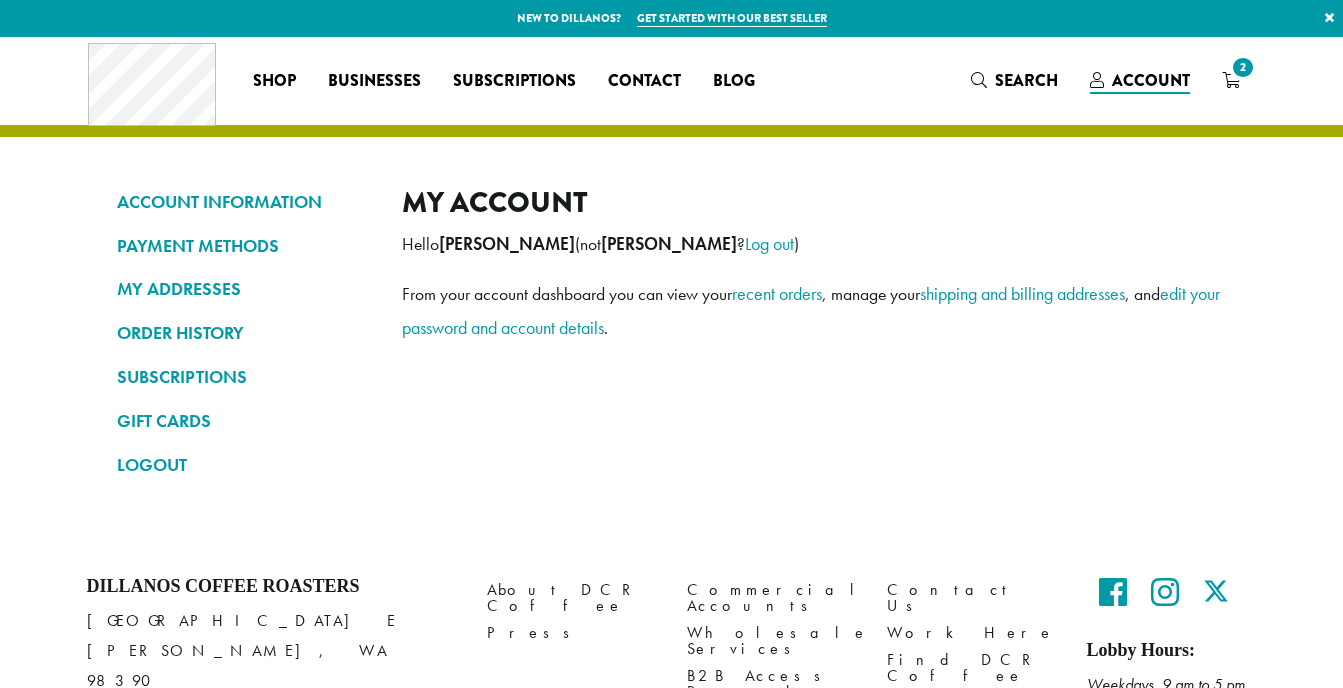 scroll, scrollTop: 0, scrollLeft: 0, axis: both 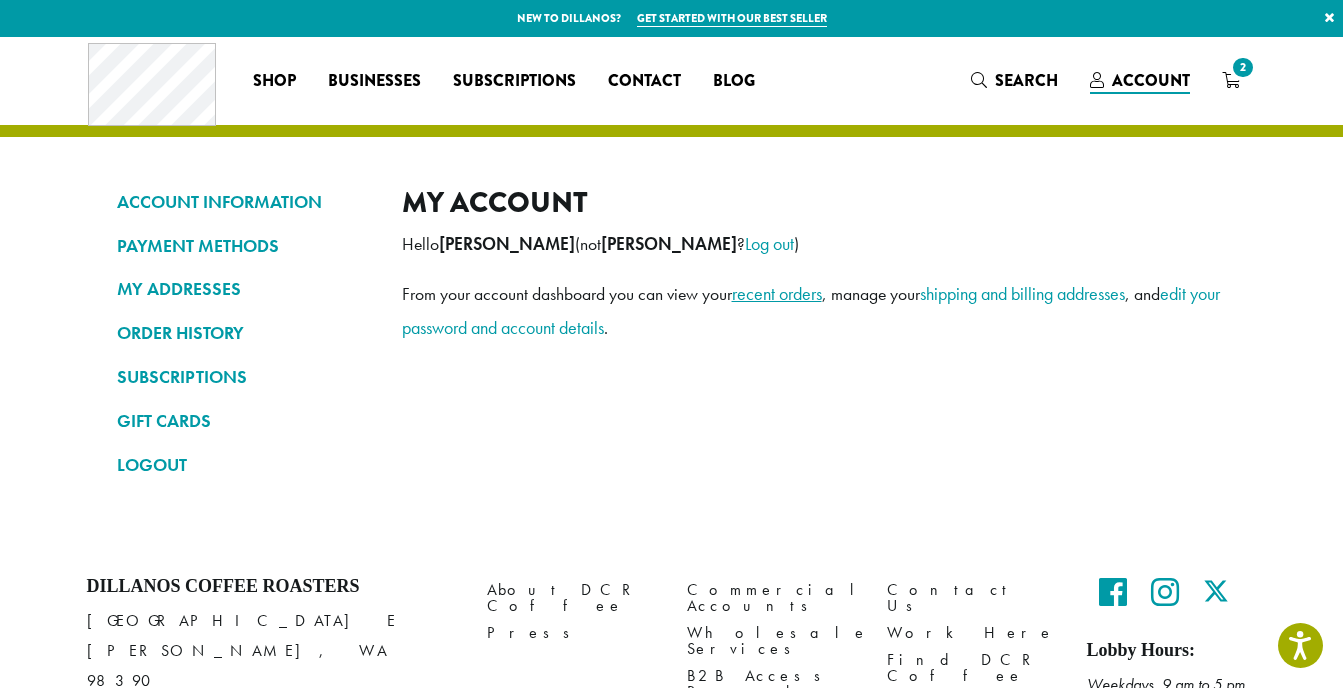 click on "recent orders" at bounding box center [777, 293] 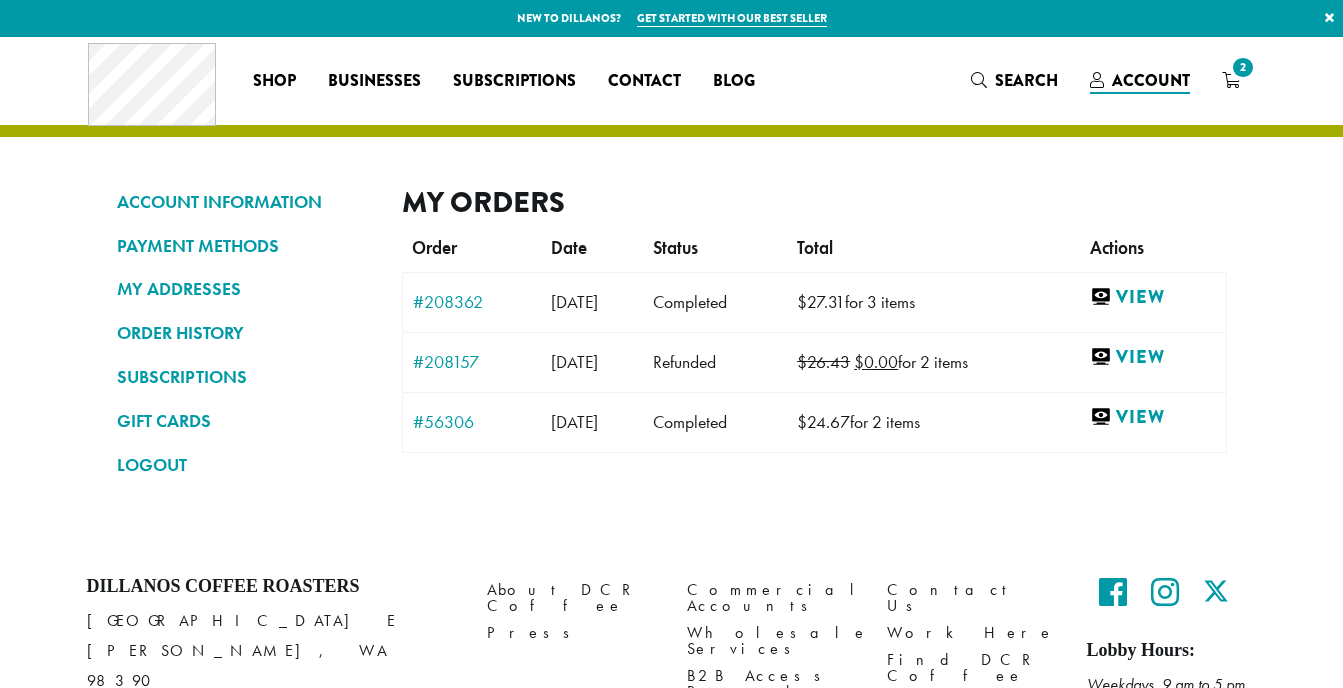 scroll, scrollTop: 0, scrollLeft: 0, axis: both 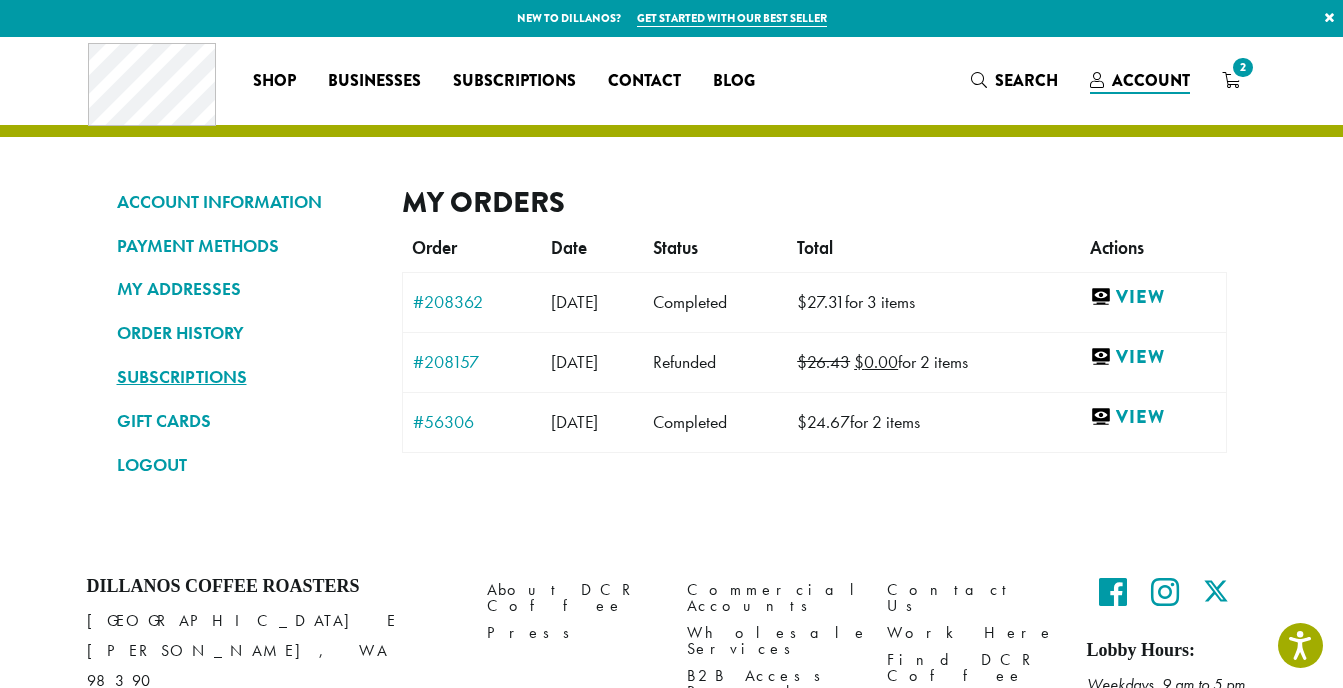click on "SUBSCRIPTIONS" at bounding box center (244, 377) 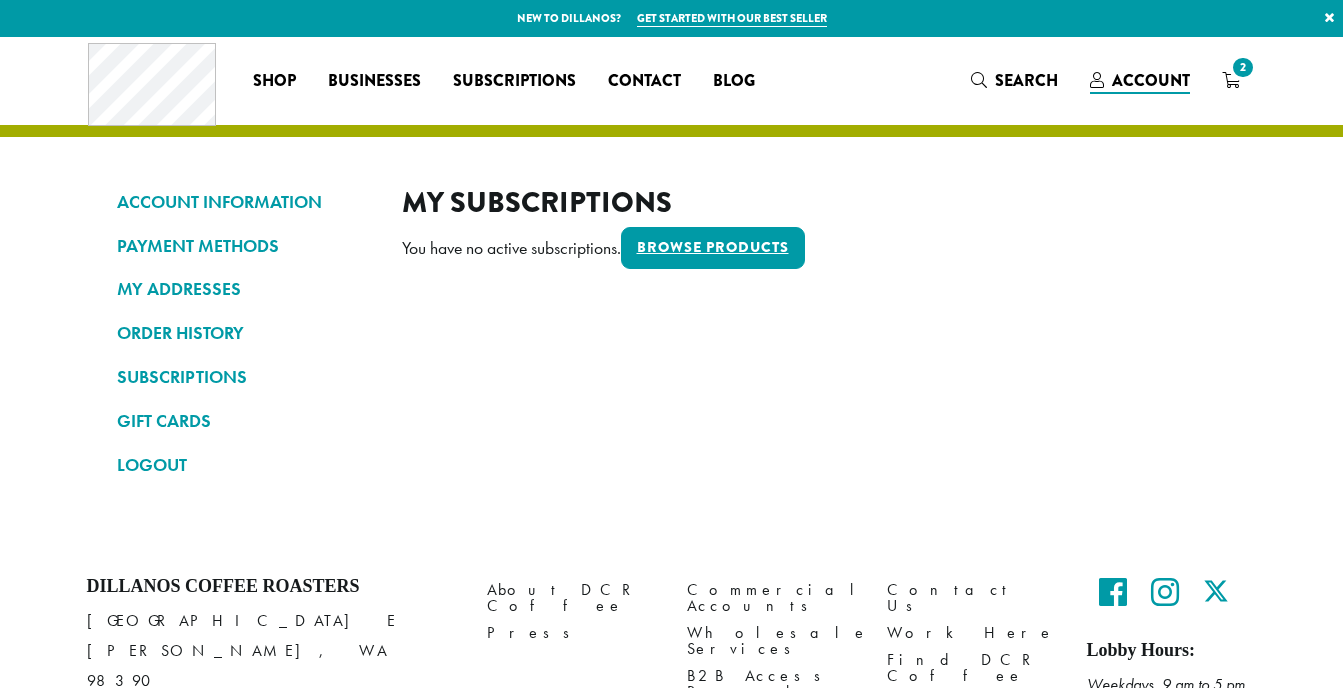 scroll, scrollTop: 0, scrollLeft: 0, axis: both 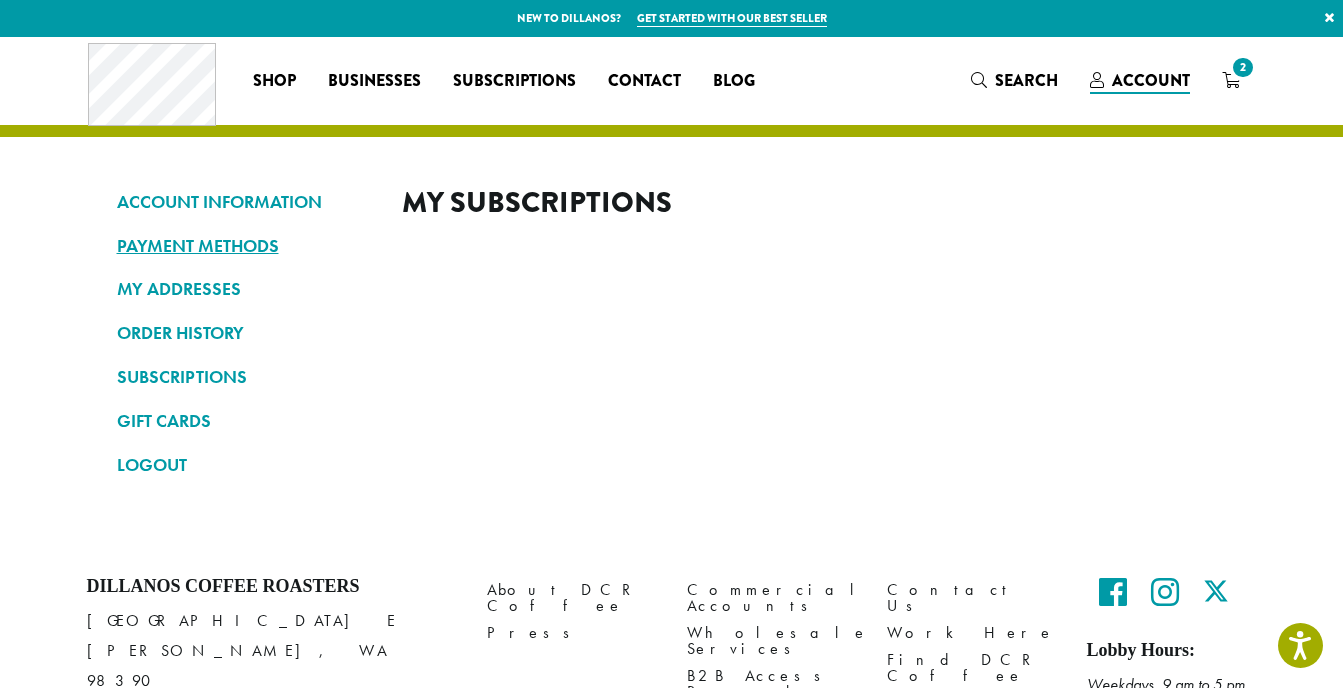click on "PAYMENT METHODS" at bounding box center [244, 246] 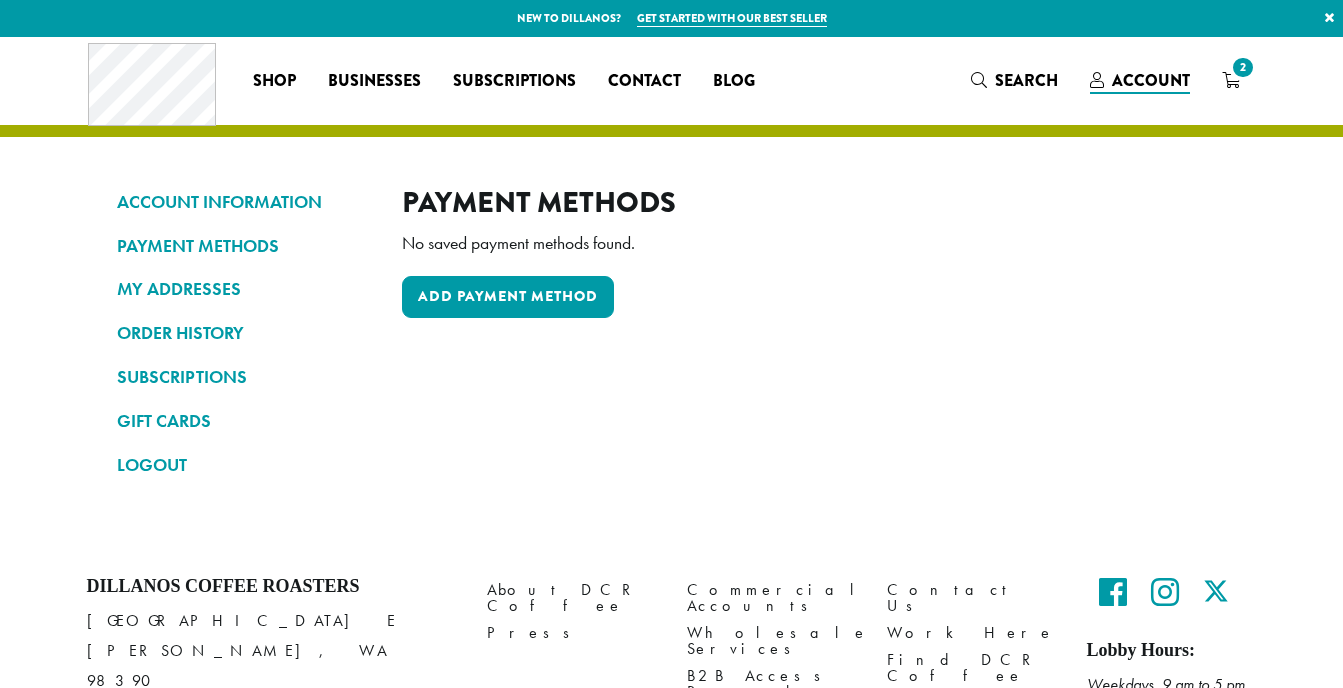 scroll, scrollTop: 0, scrollLeft: 0, axis: both 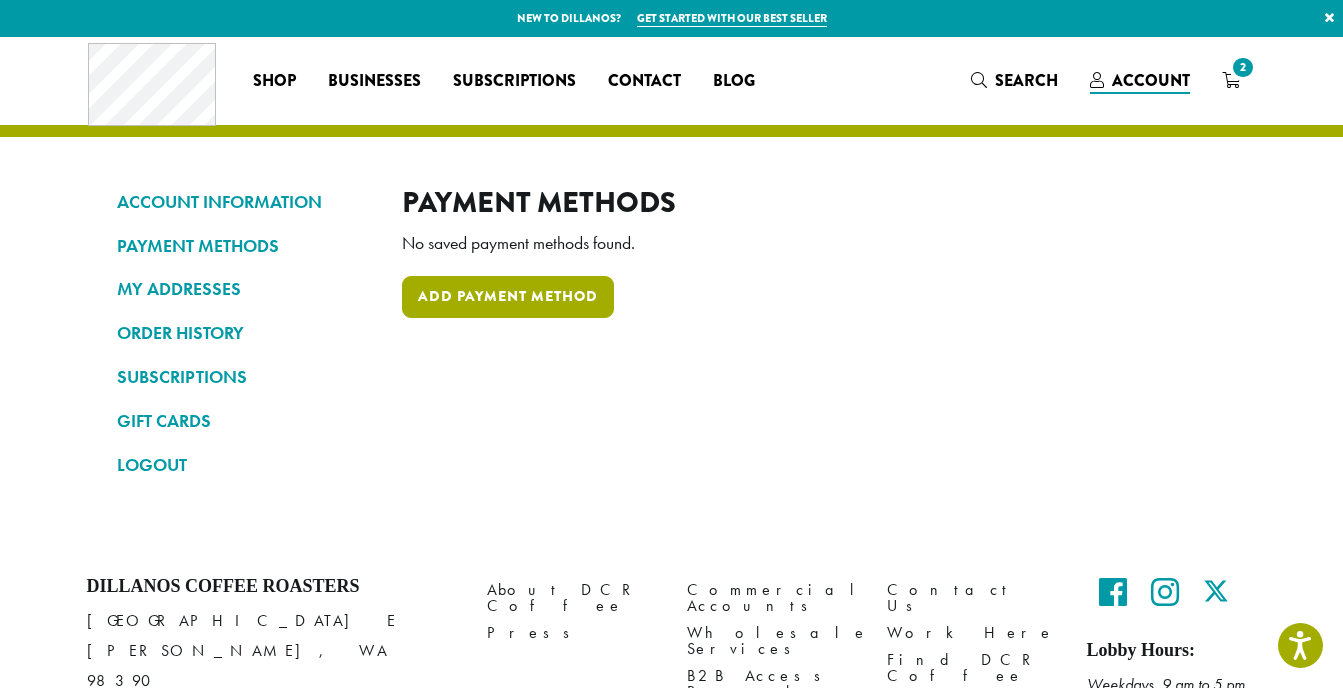 click on "Add payment method" at bounding box center [508, 297] 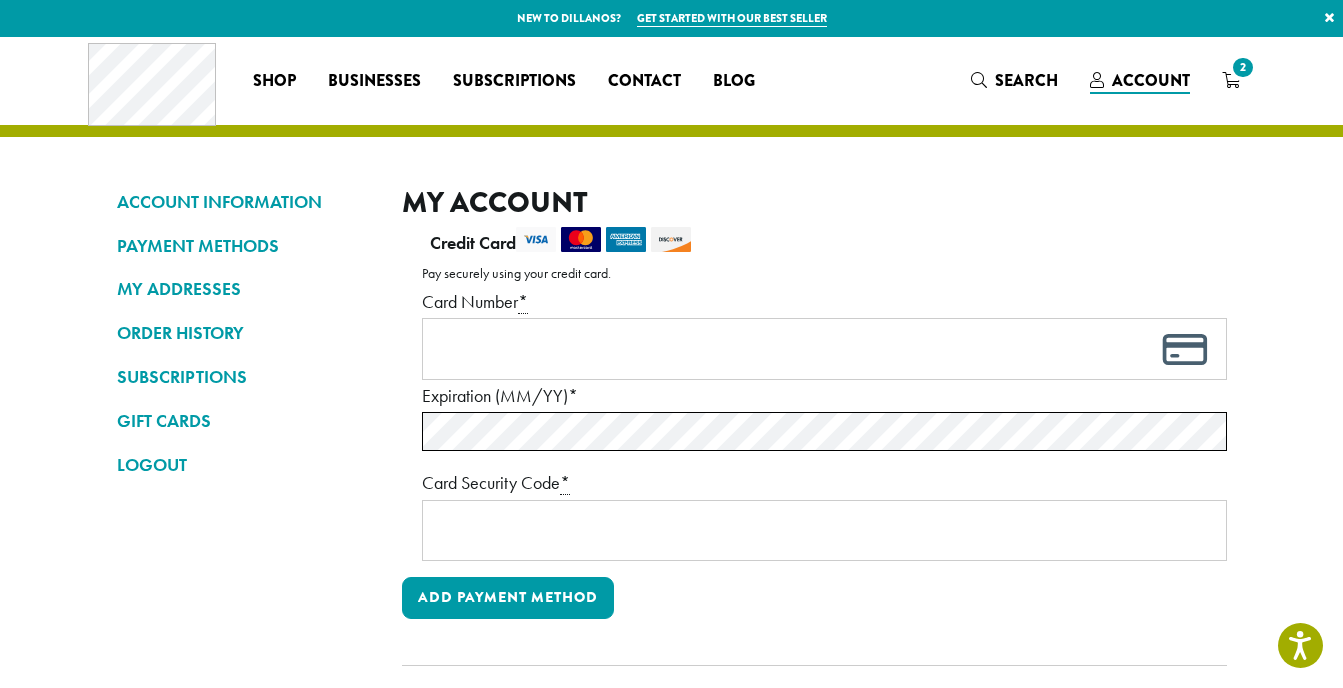 scroll, scrollTop: 0, scrollLeft: 0, axis: both 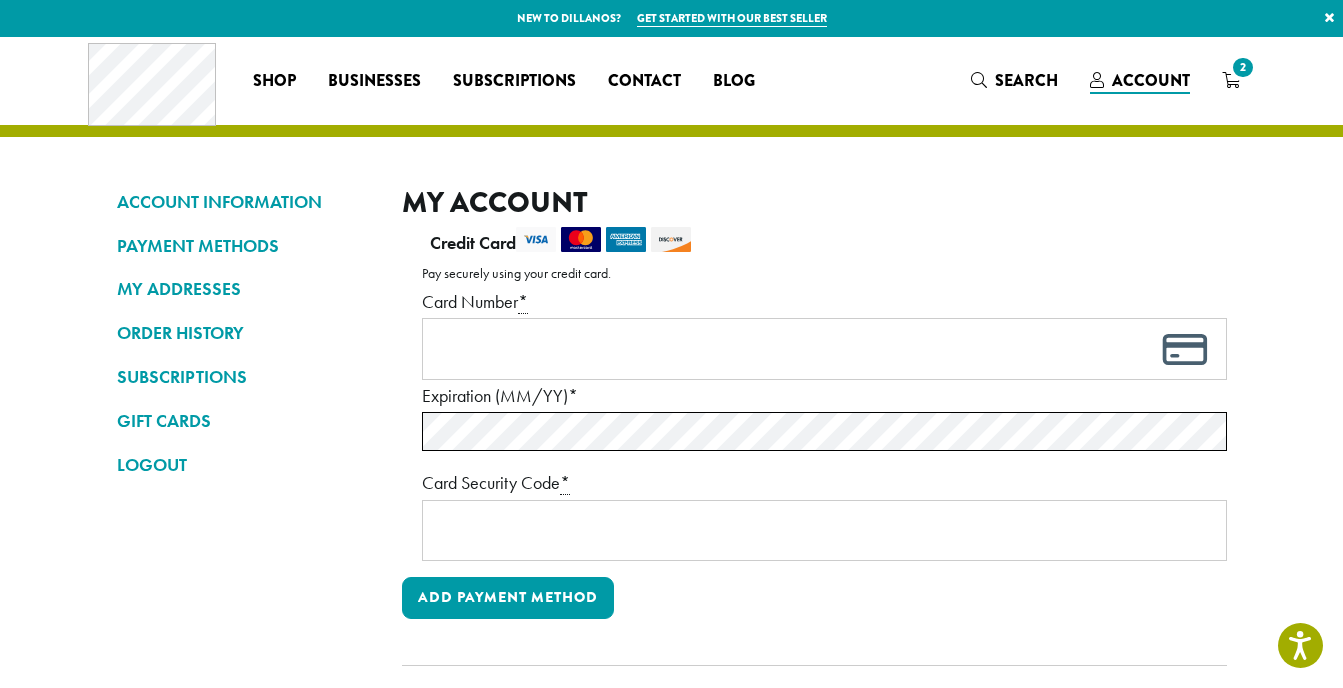 click at bounding box center (824, 349) 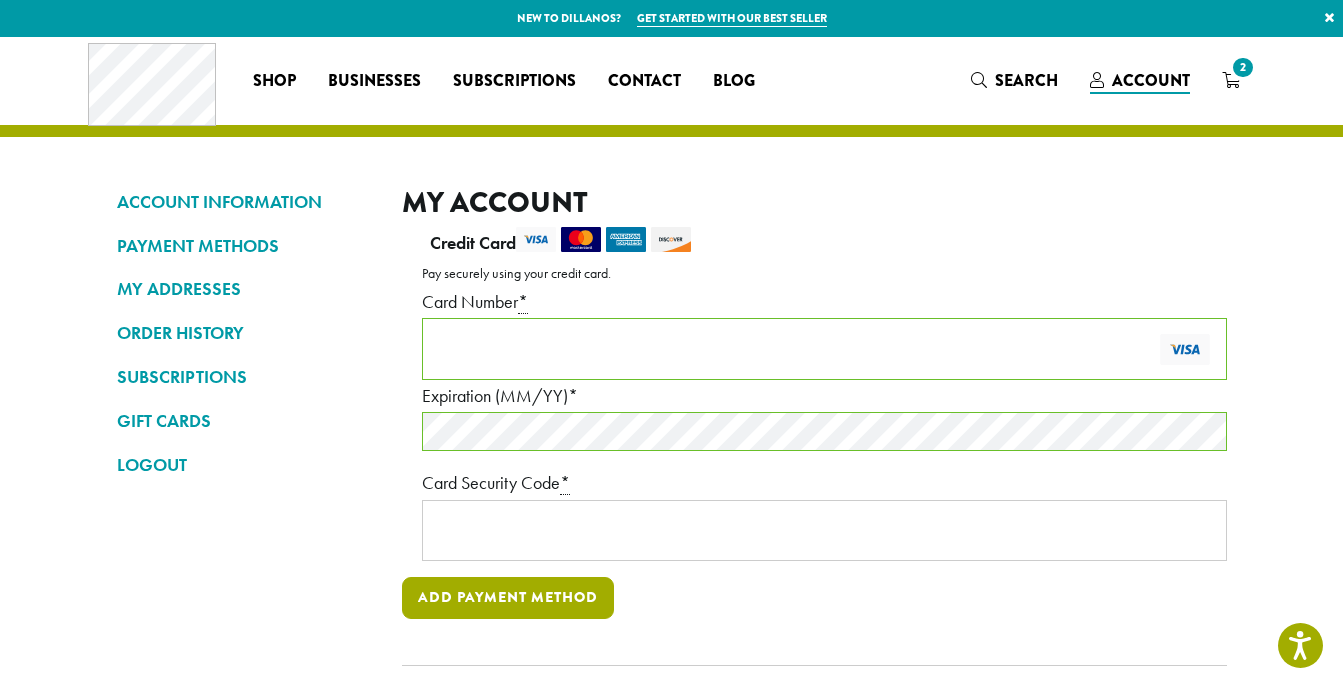 click on "Add payment method" at bounding box center (508, 598) 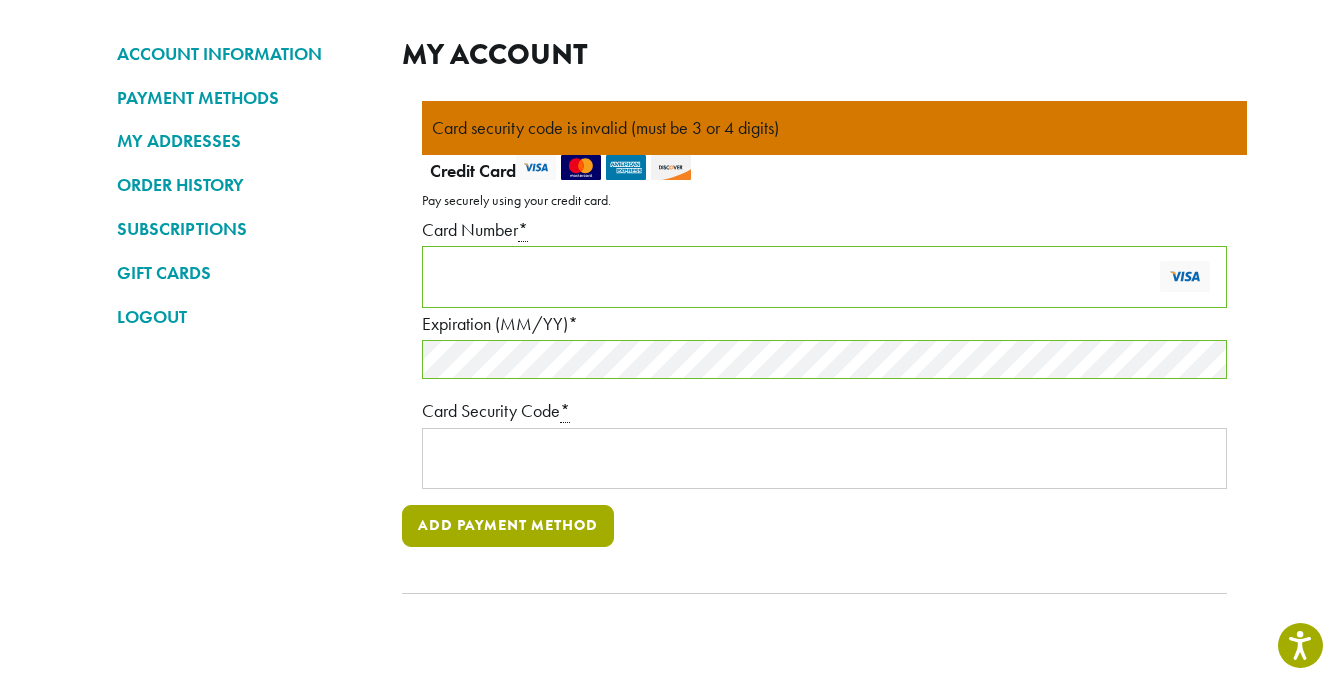 scroll, scrollTop: 149, scrollLeft: 0, axis: vertical 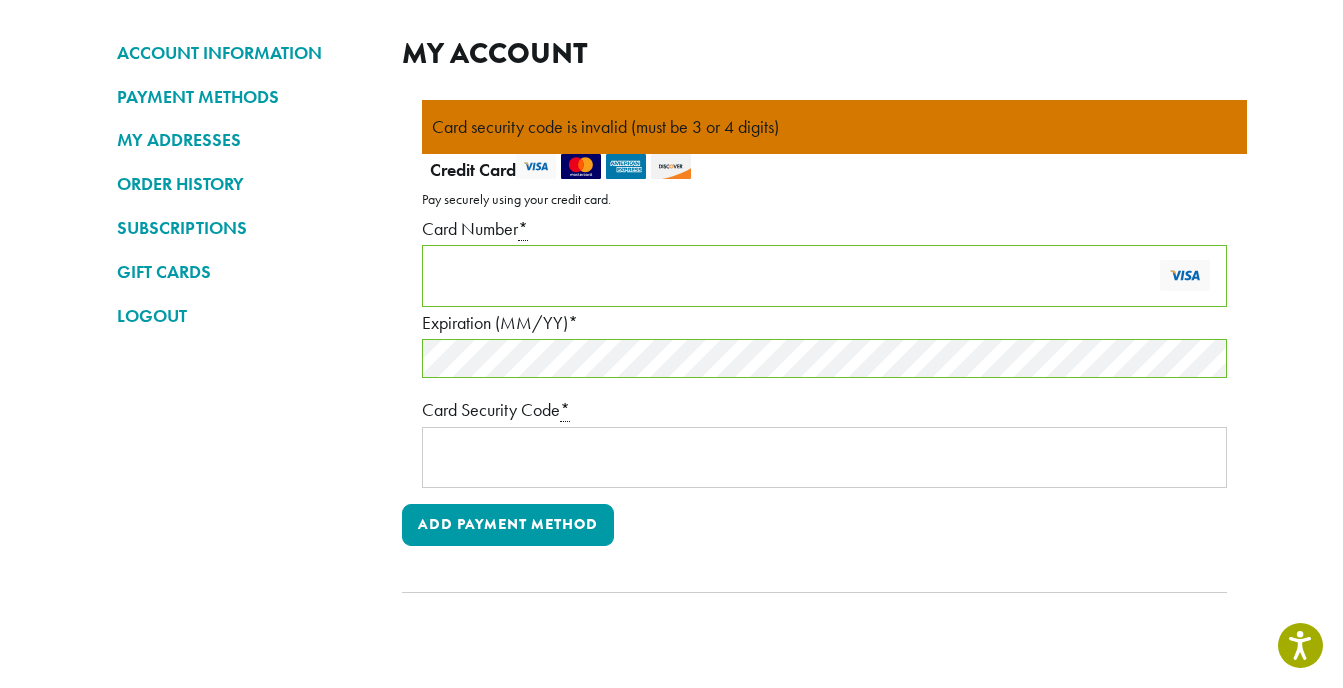 click on "Add payment method" at bounding box center (814, 533) 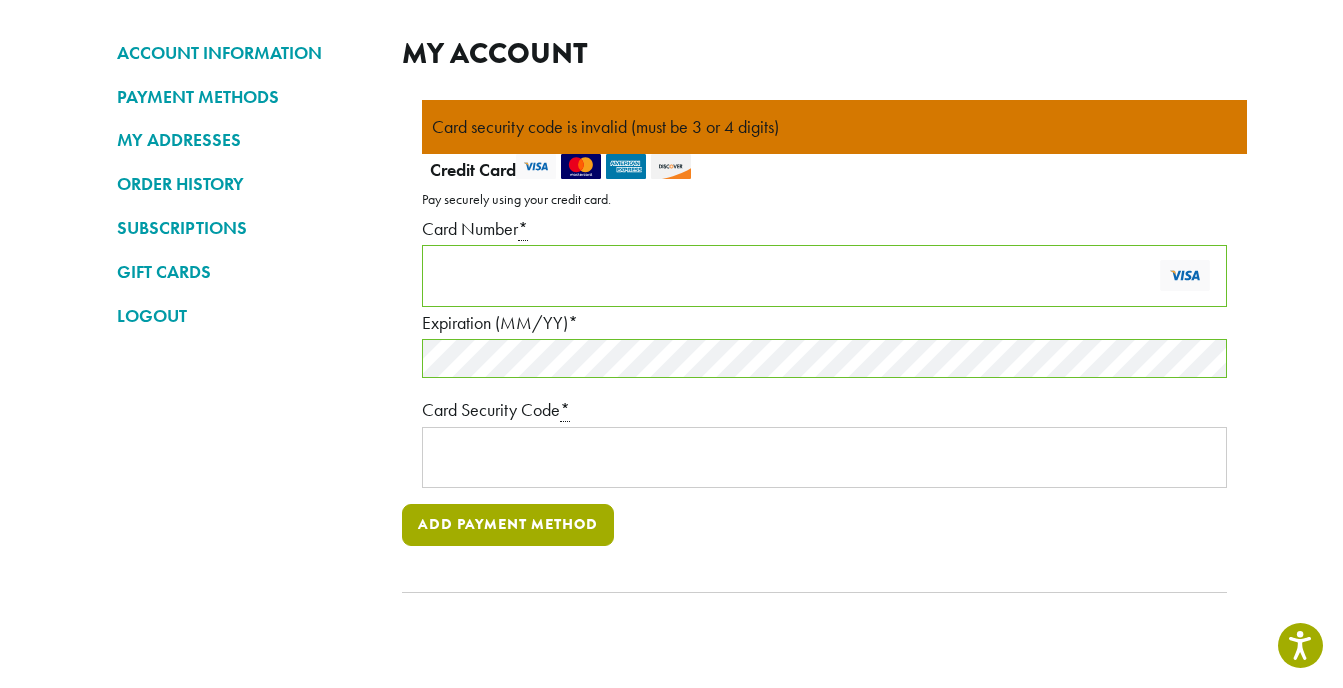 click on "Add payment method" at bounding box center [508, 525] 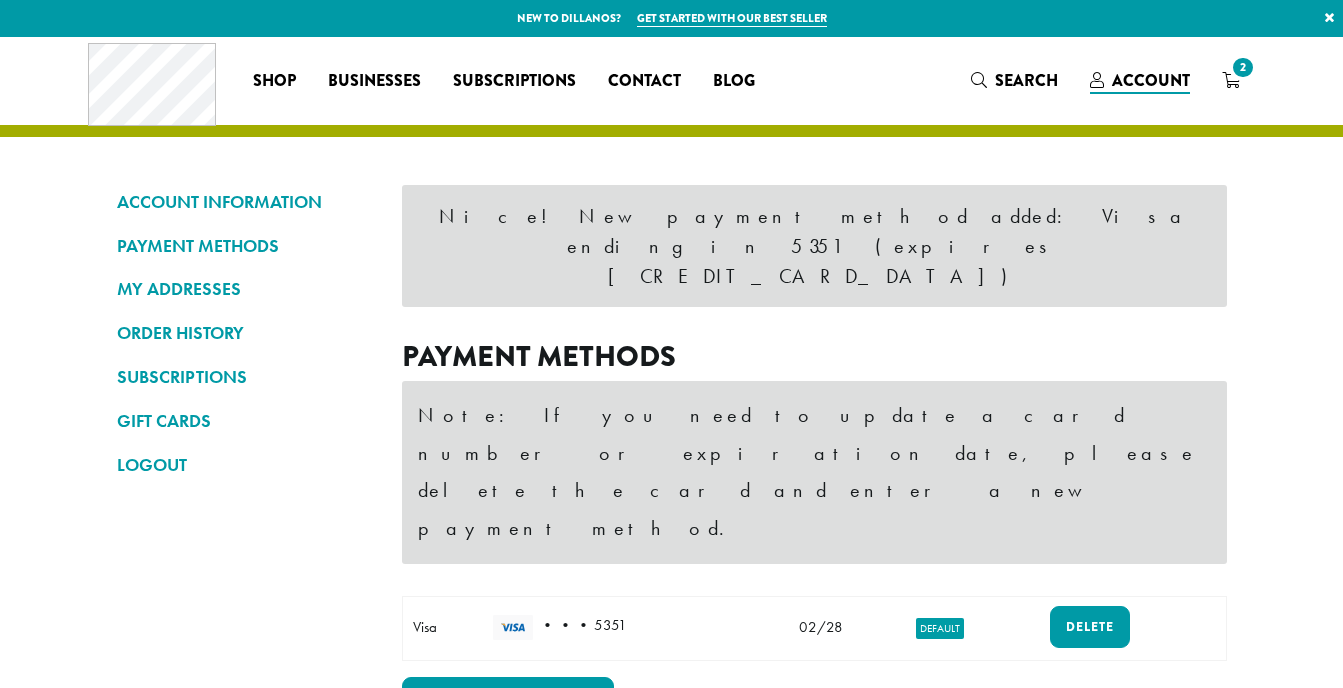 scroll, scrollTop: 0, scrollLeft: 0, axis: both 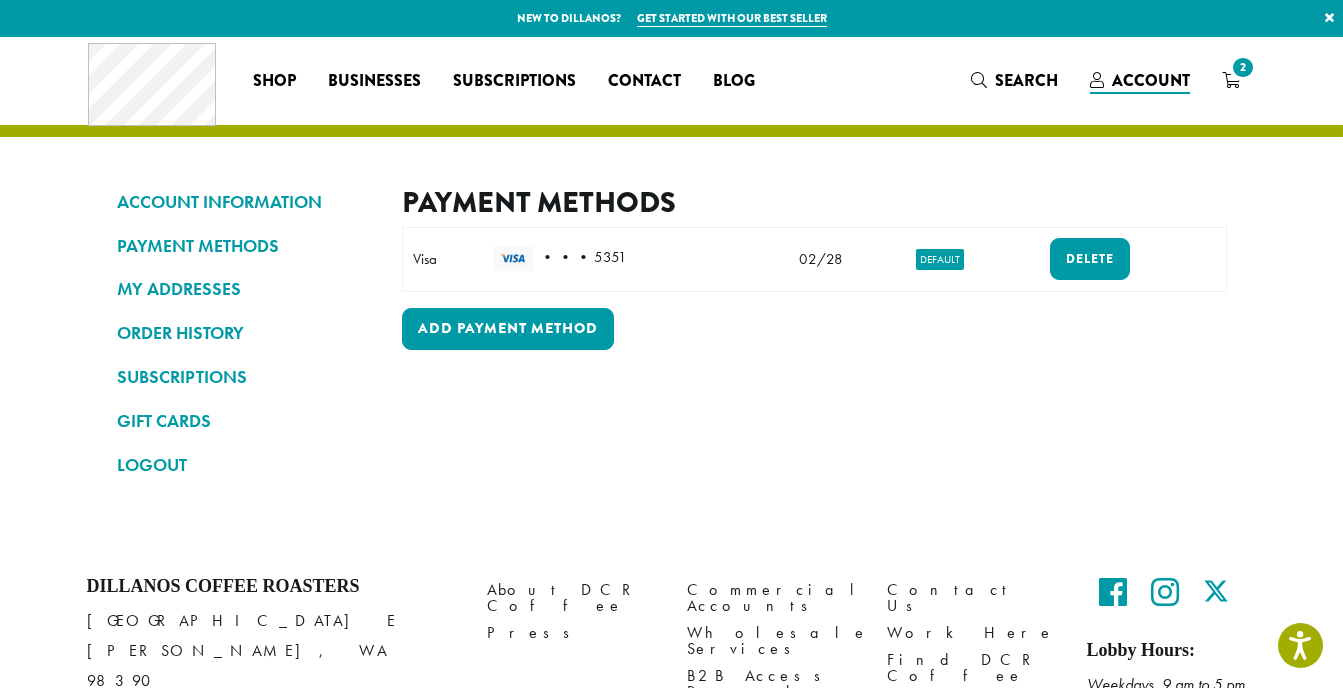 click on "Default" at bounding box center (940, 259) 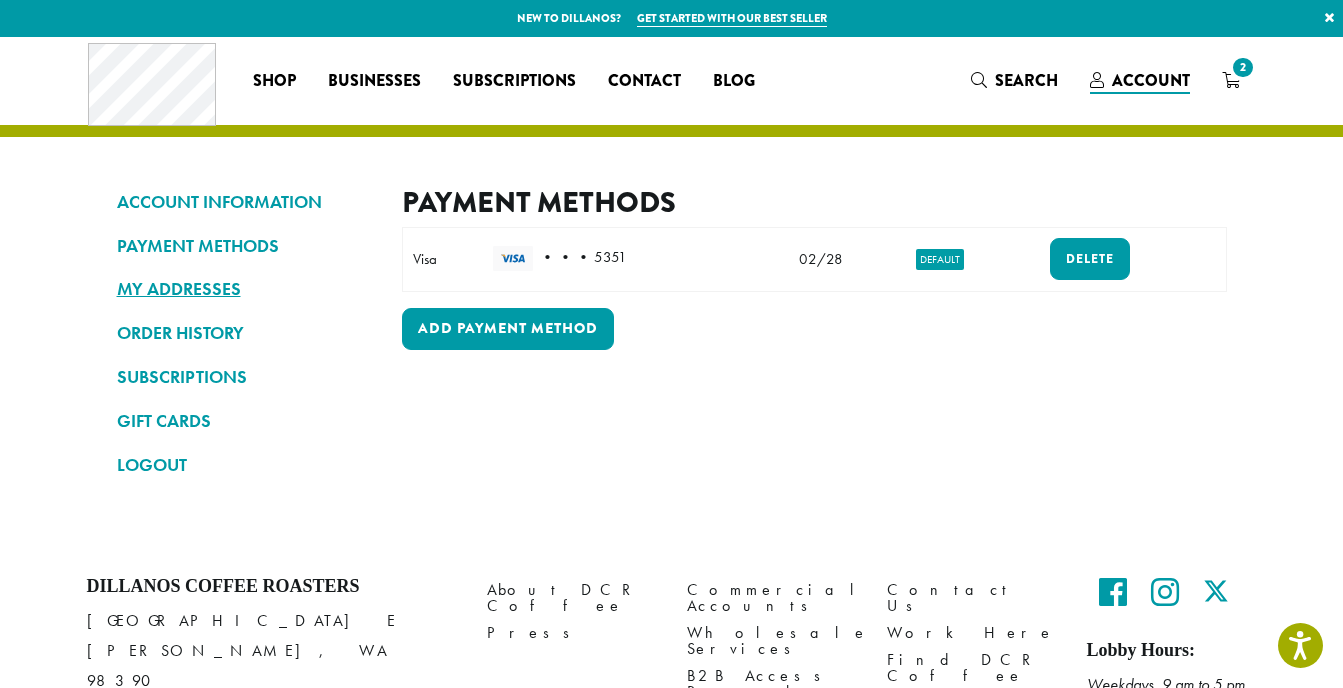 click on "MY ADDRESSES" at bounding box center (244, 289) 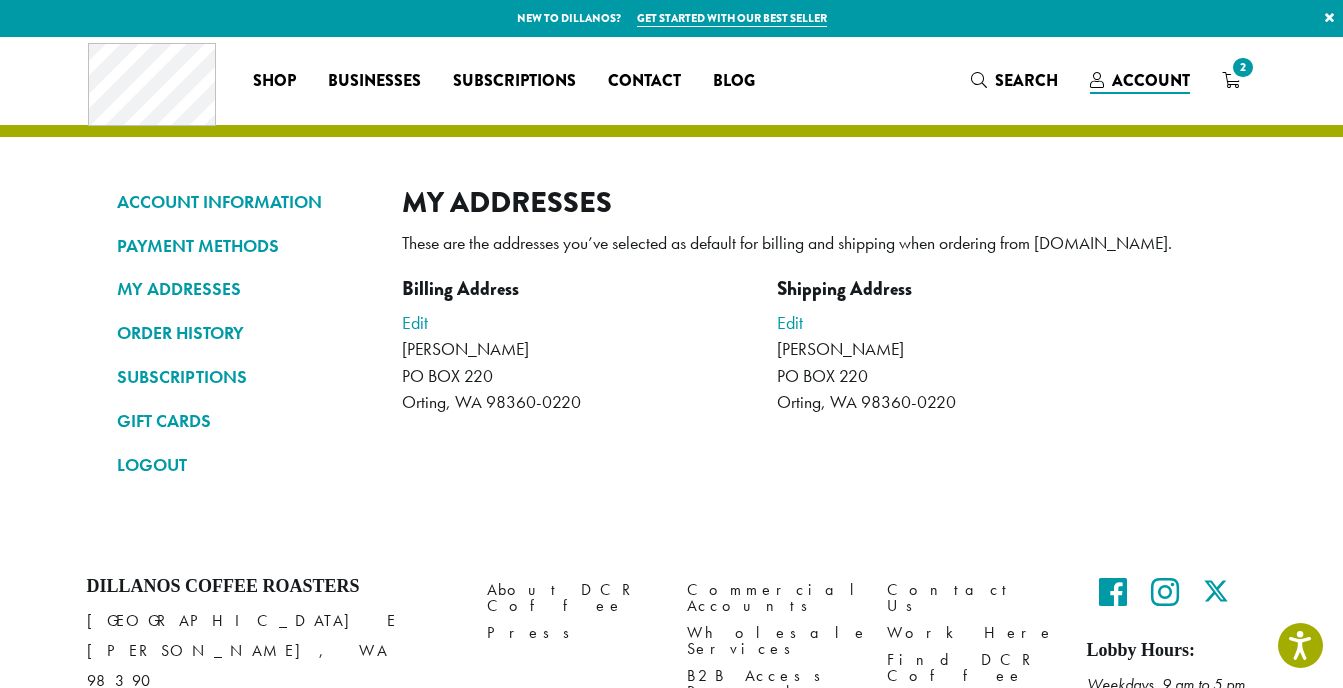 scroll, scrollTop: 0, scrollLeft: 0, axis: both 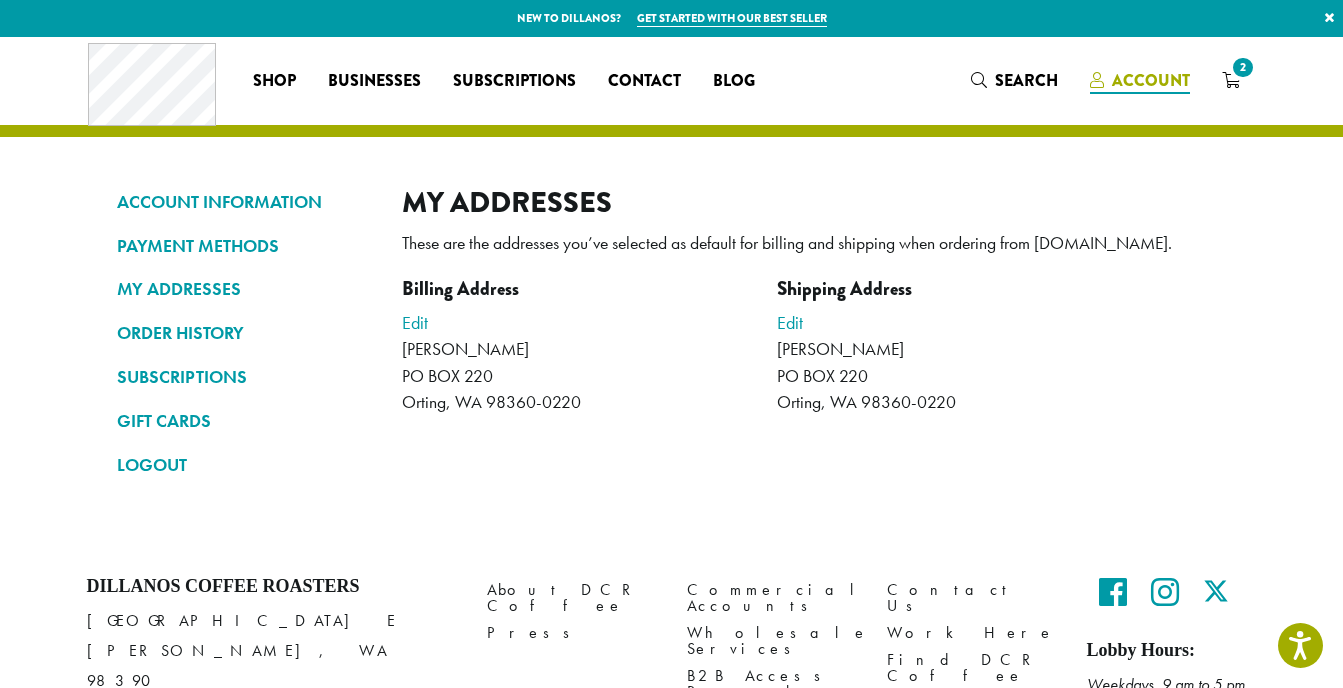 click on "Account" at bounding box center (1151, 80) 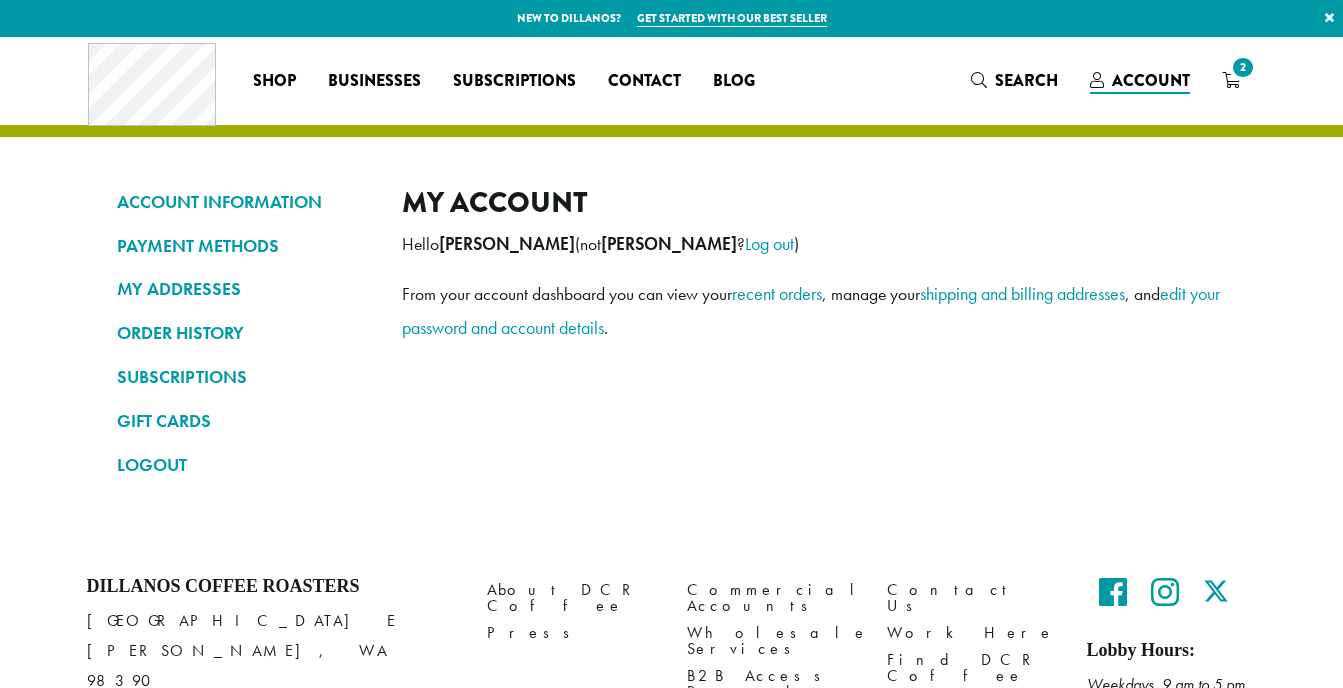 scroll, scrollTop: 0, scrollLeft: 0, axis: both 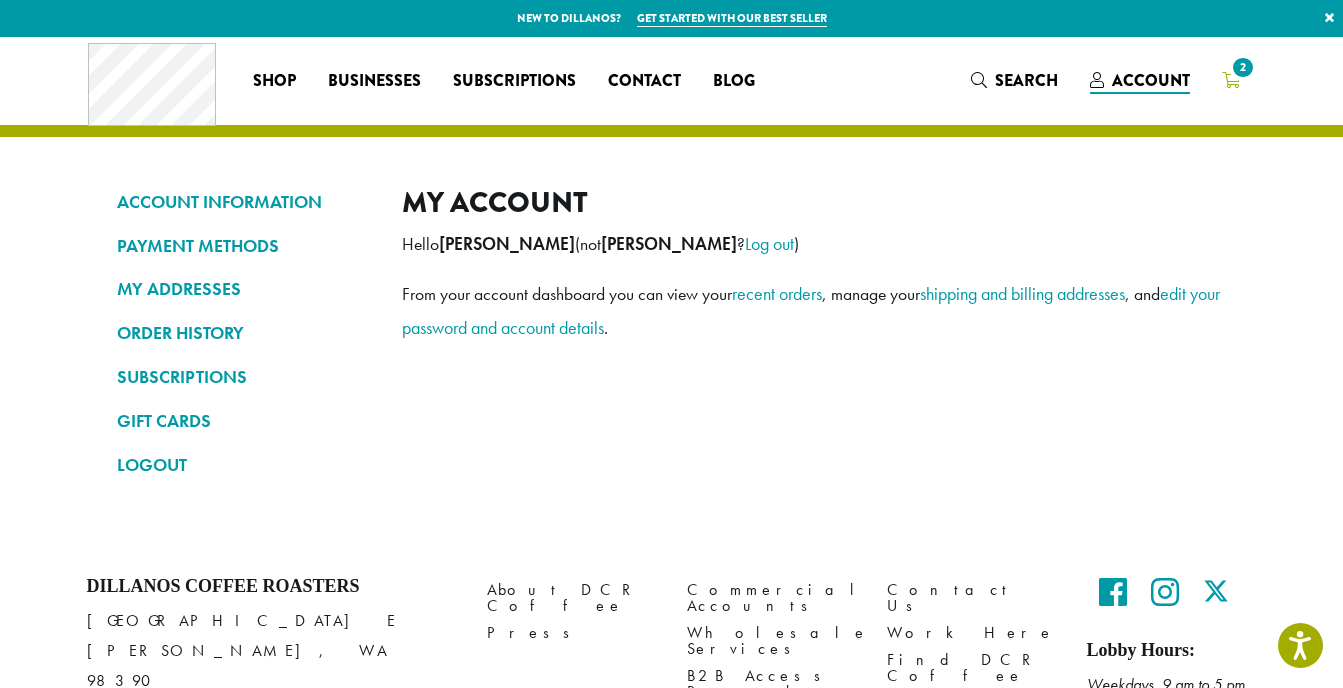 click on "2" at bounding box center (1242, 67) 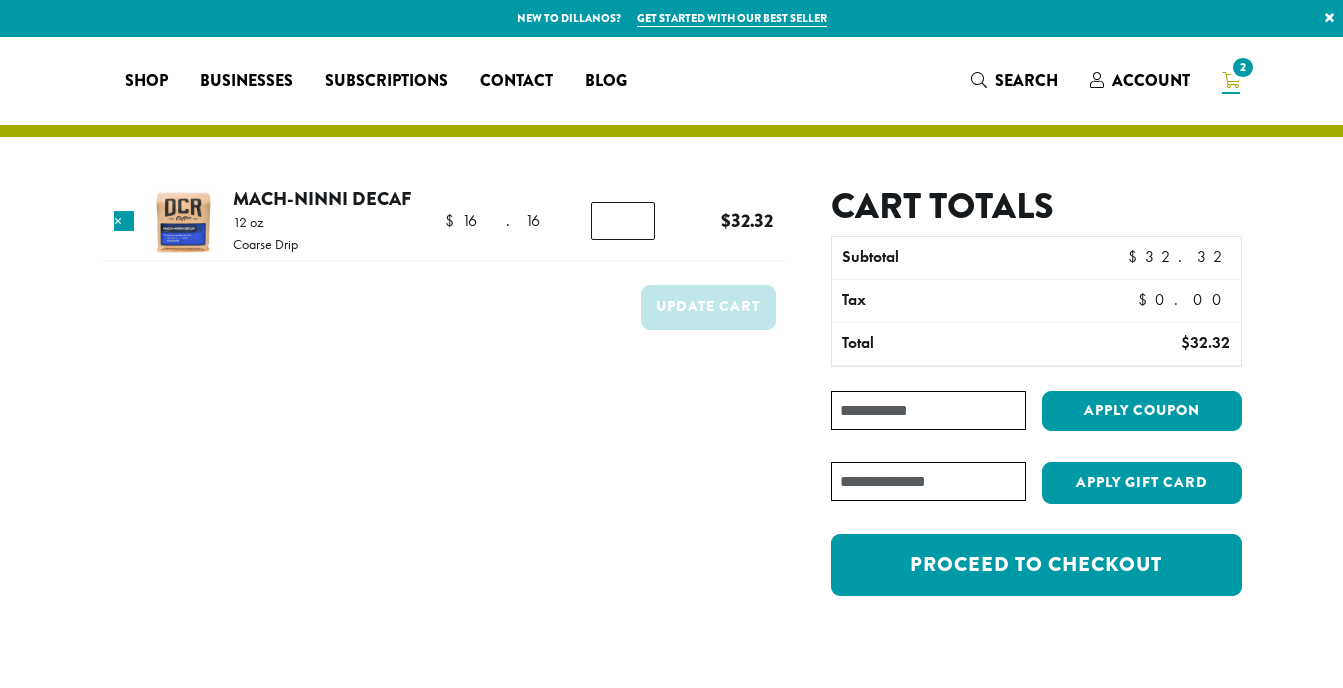 scroll, scrollTop: 0, scrollLeft: 0, axis: both 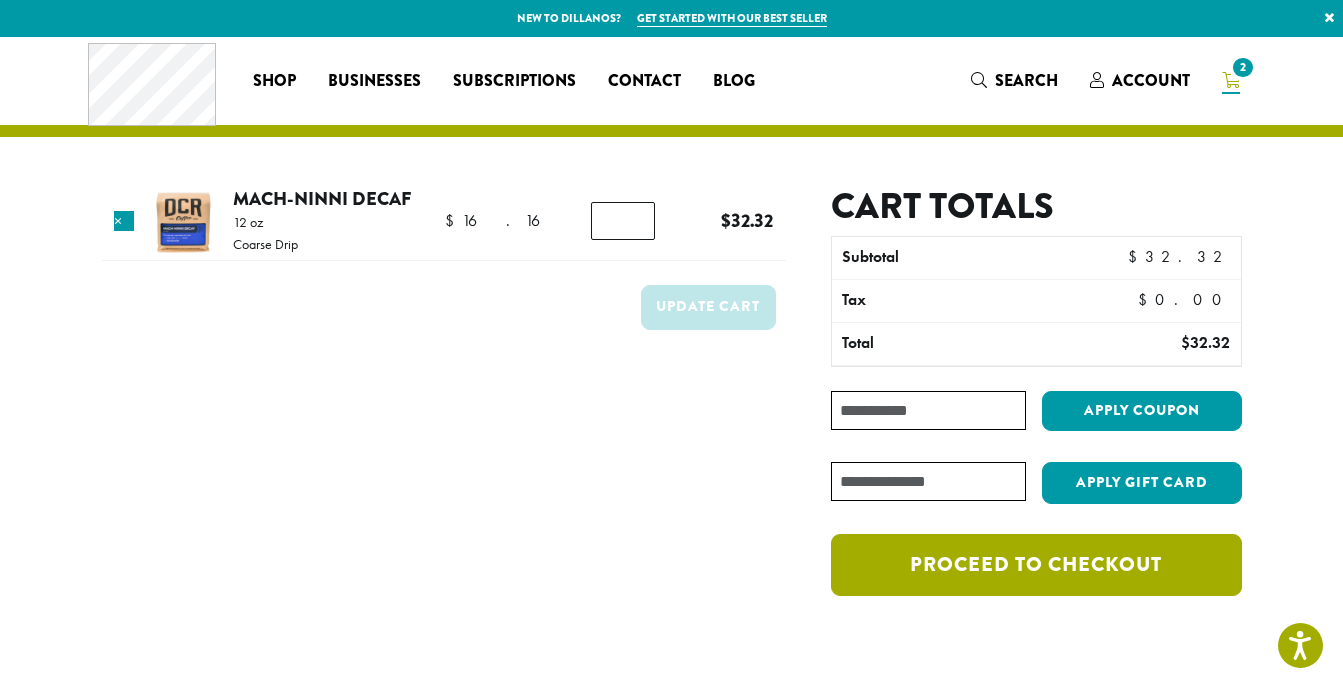 click on "Proceed to checkout" at bounding box center [1036, 565] 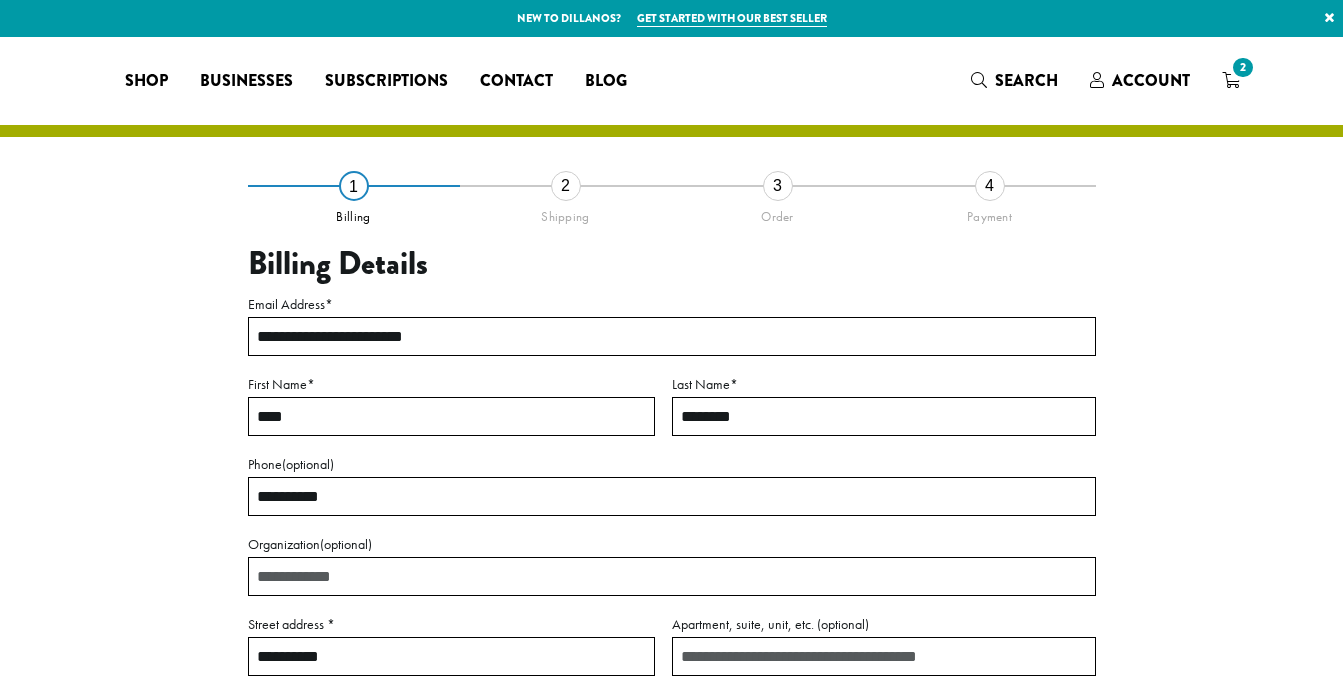 select on "**" 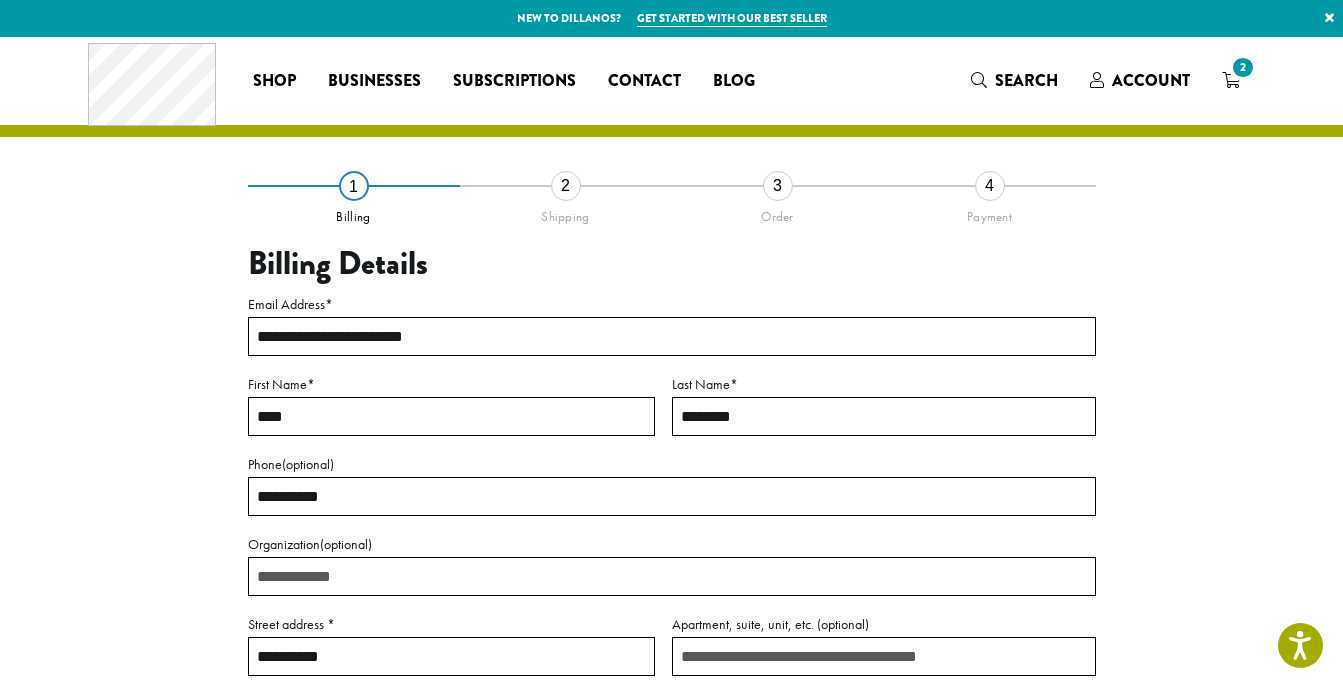 scroll, scrollTop: 0, scrollLeft: 0, axis: both 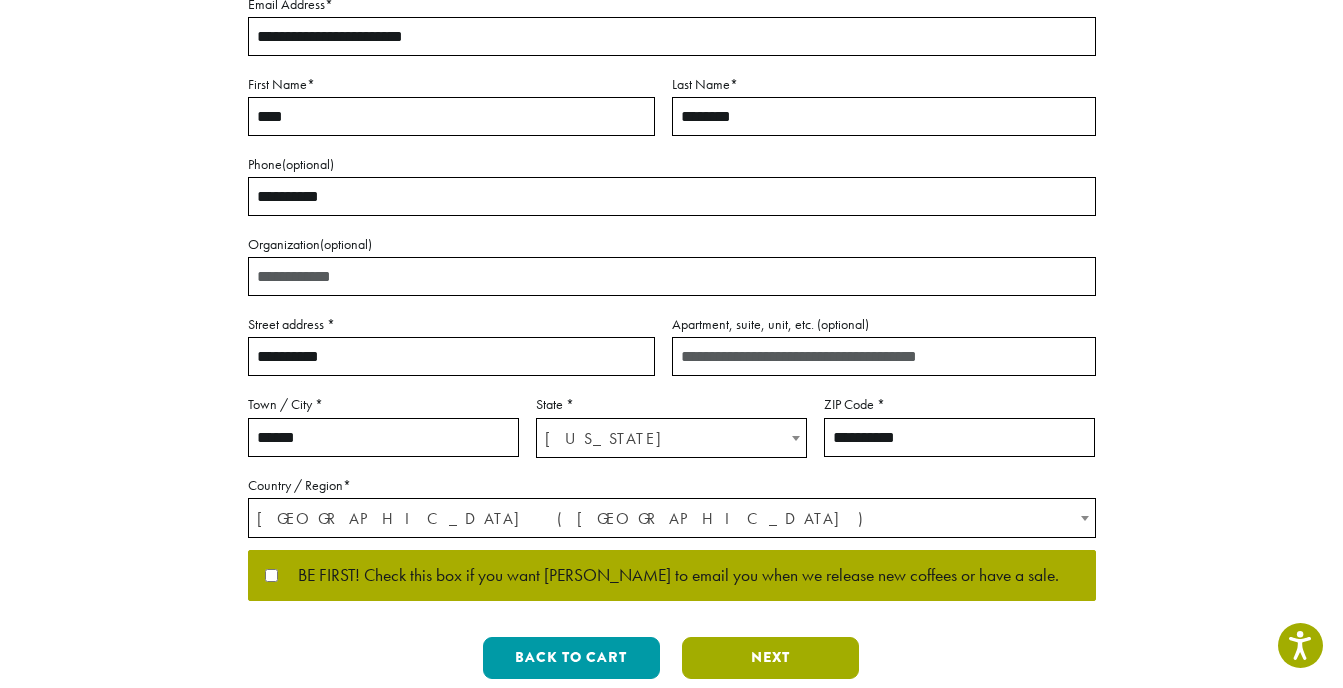 click on "Next" at bounding box center [770, 658] 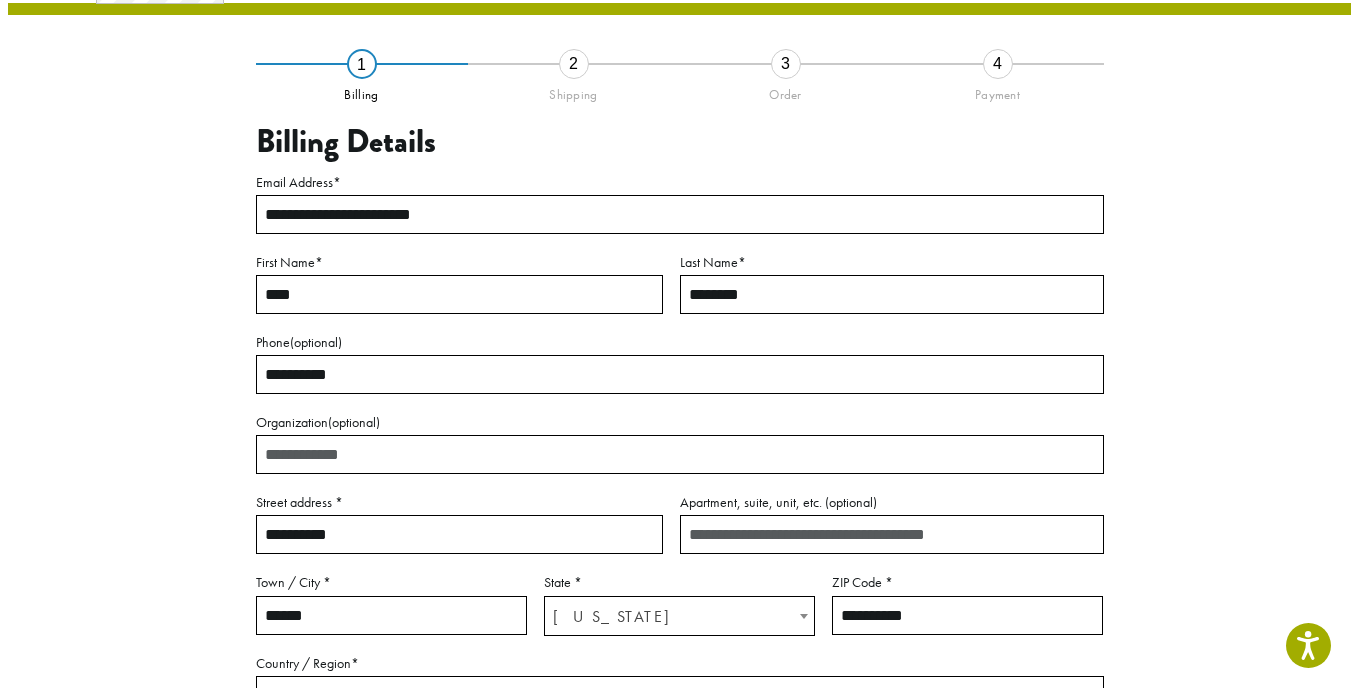 scroll, scrollTop: 115, scrollLeft: 0, axis: vertical 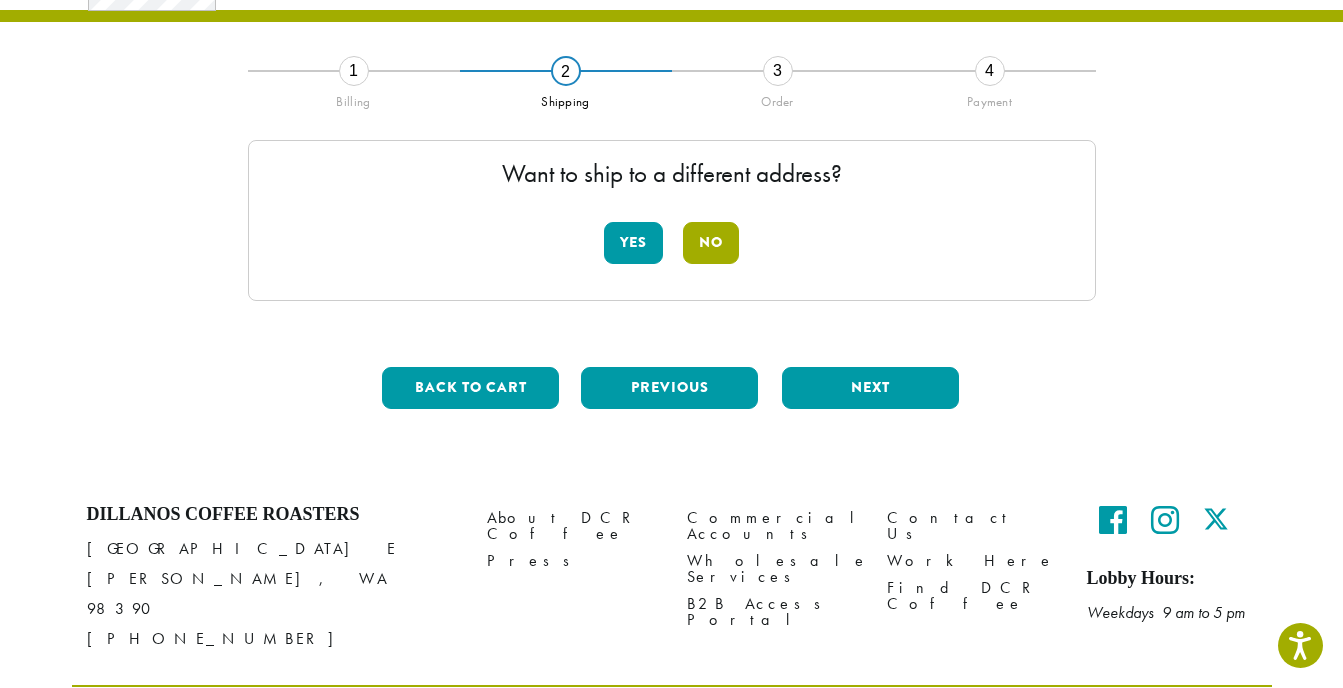 click on "No" at bounding box center [711, 243] 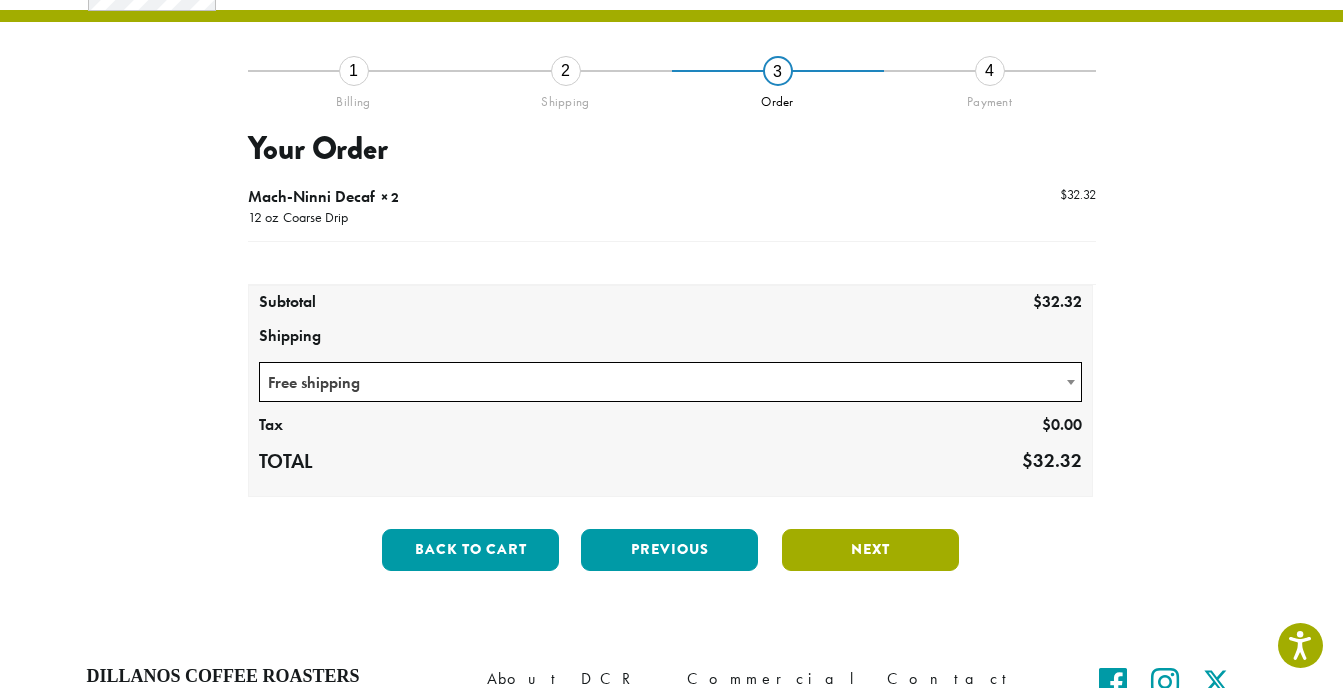 click on "Next" at bounding box center [870, 550] 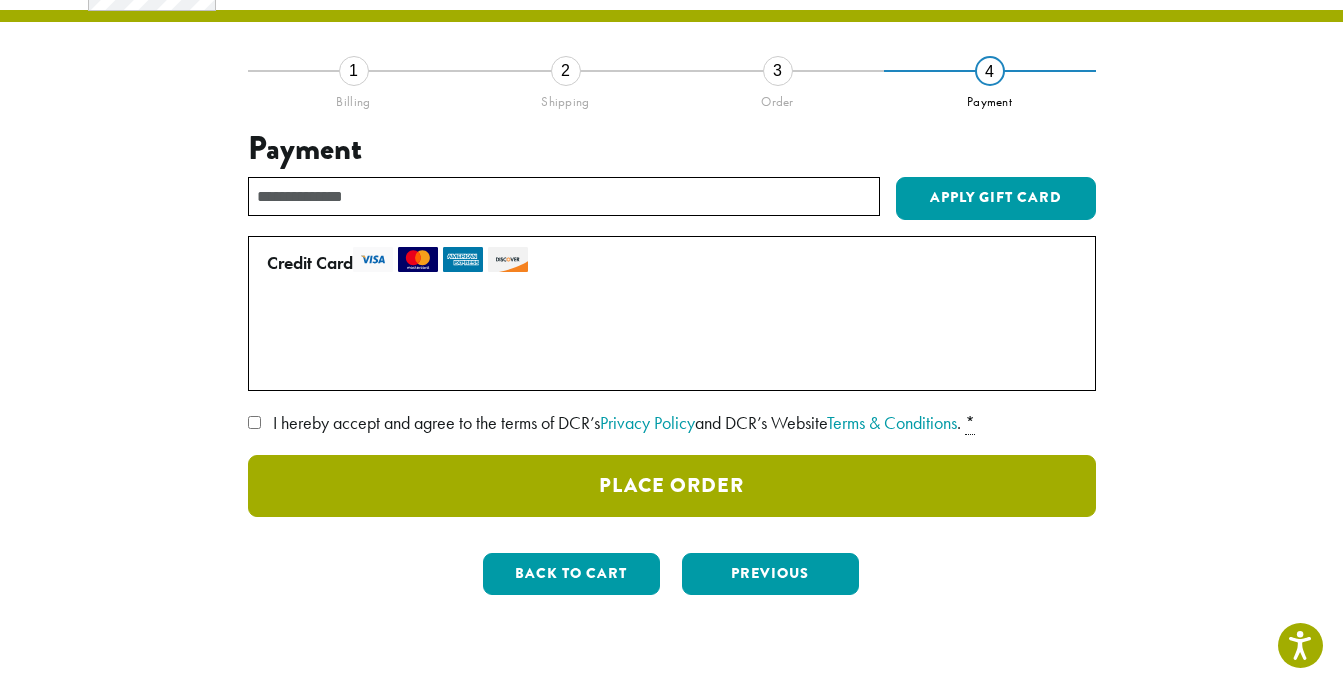 click on "Place Order" at bounding box center (672, 486) 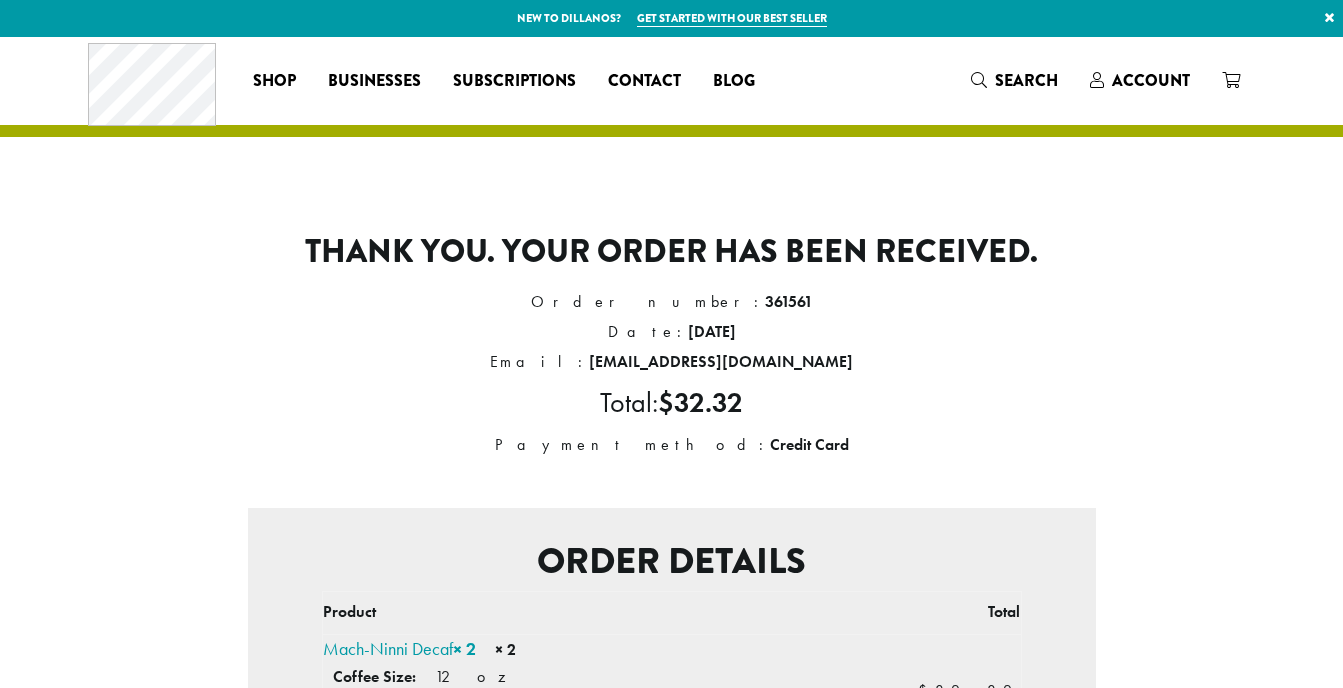 scroll, scrollTop: 0, scrollLeft: 0, axis: both 